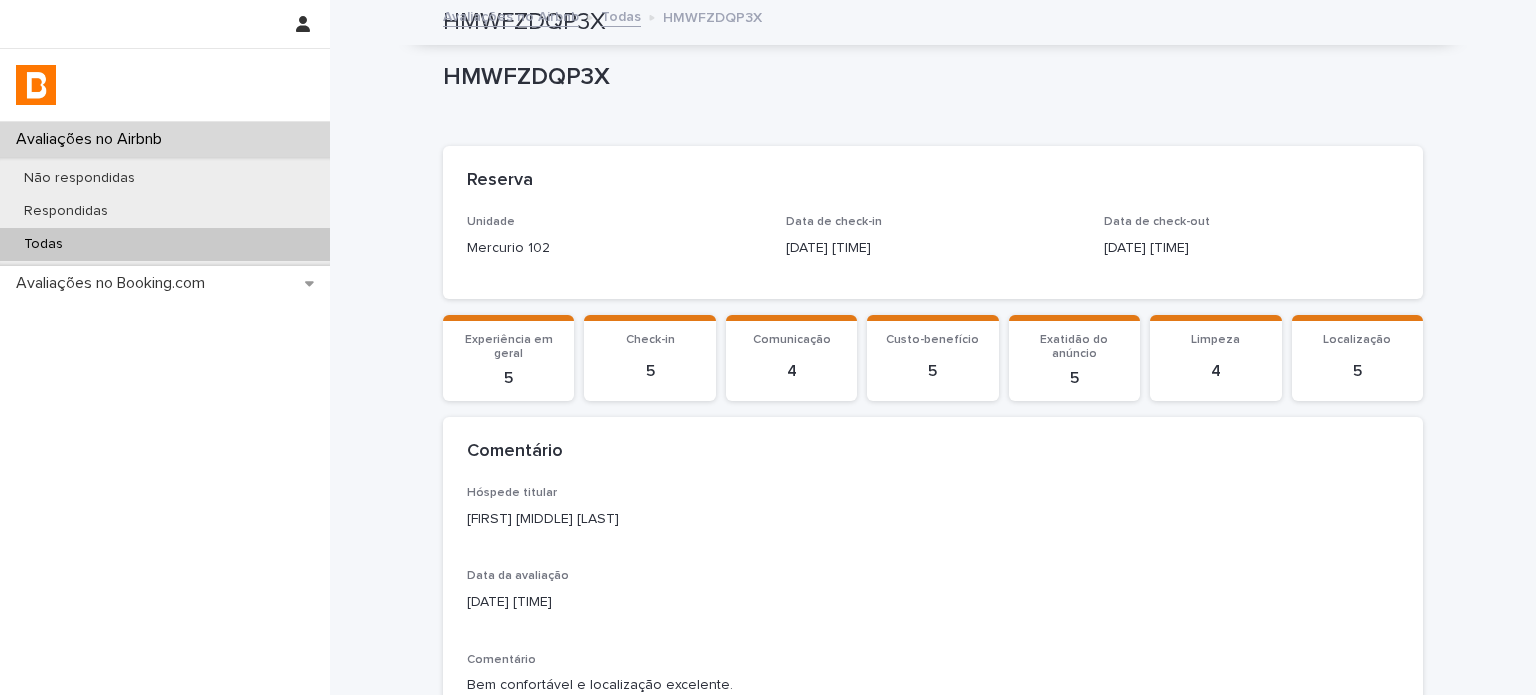 scroll, scrollTop: 0, scrollLeft: 0, axis: both 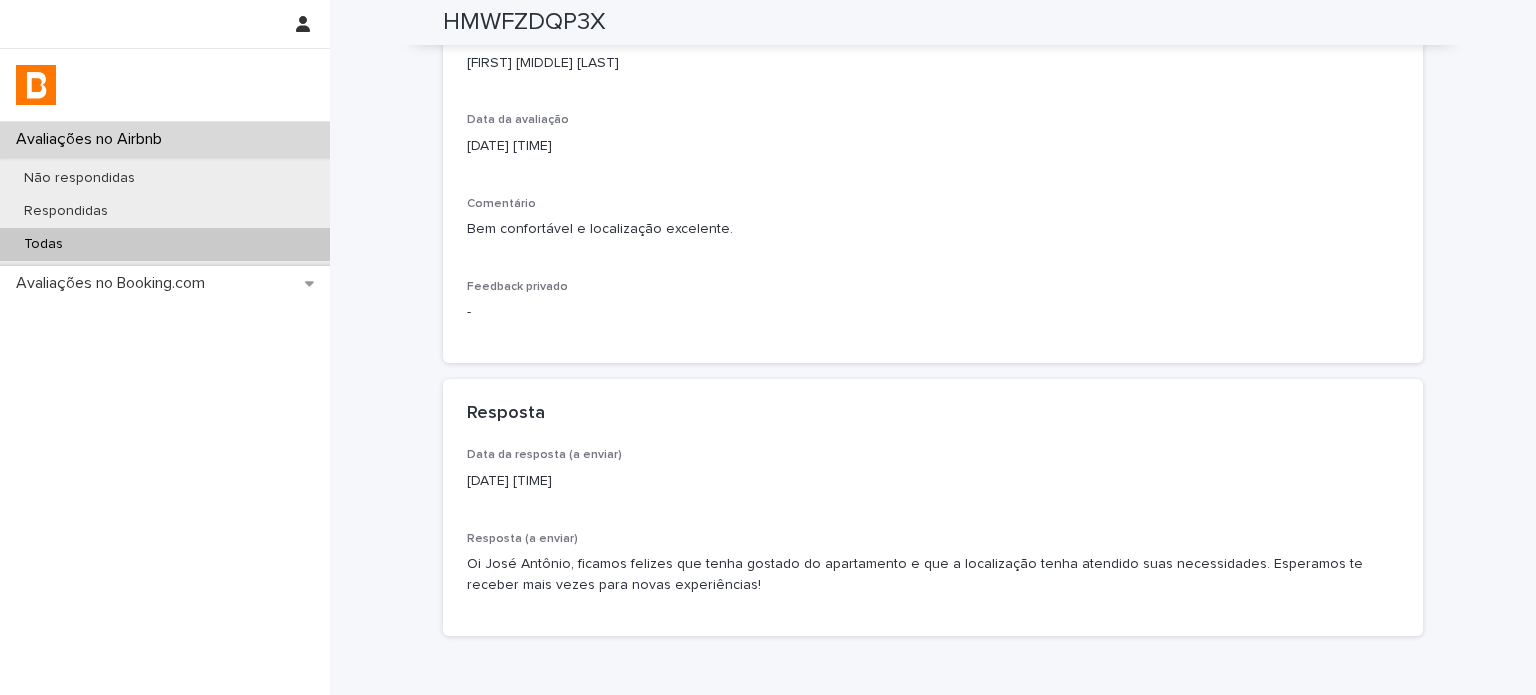 click on "Todas" at bounding box center [165, 244] 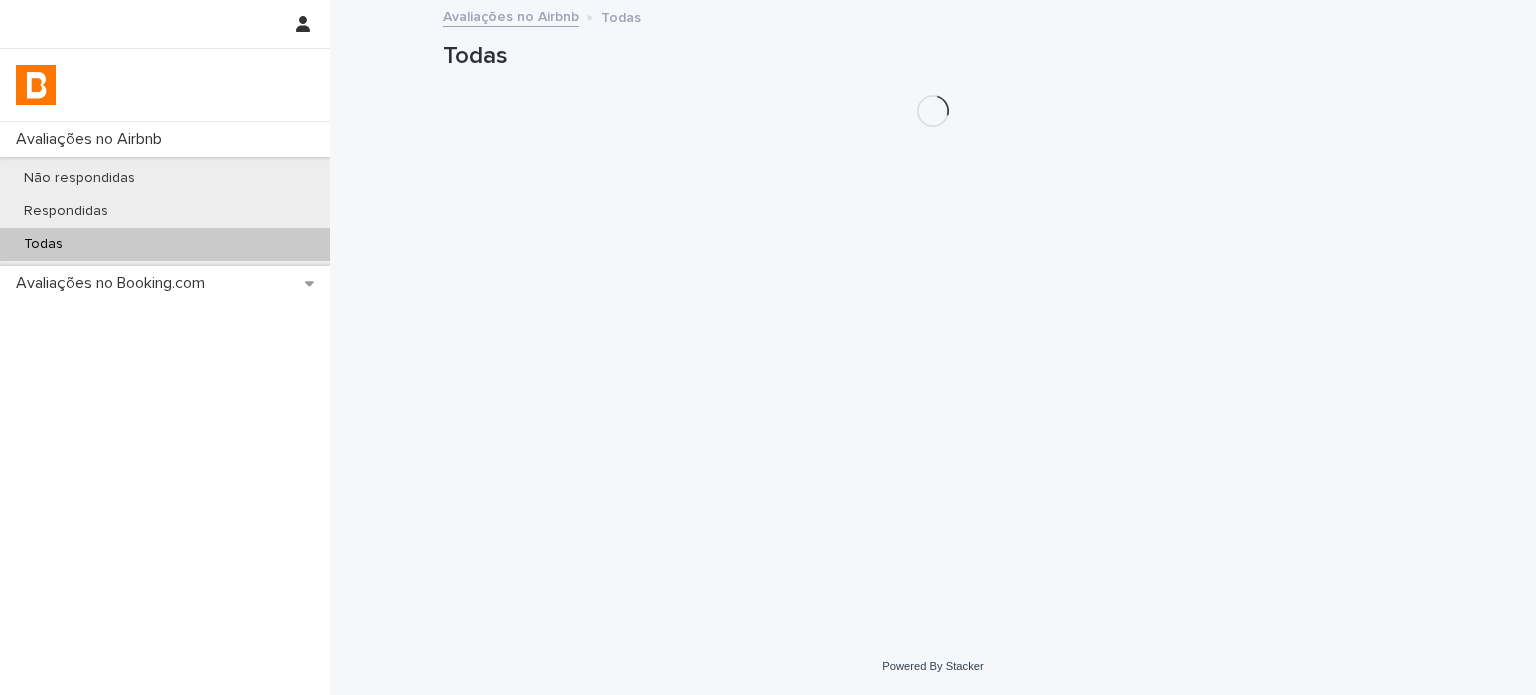 scroll, scrollTop: 0, scrollLeft: 0, axis: both 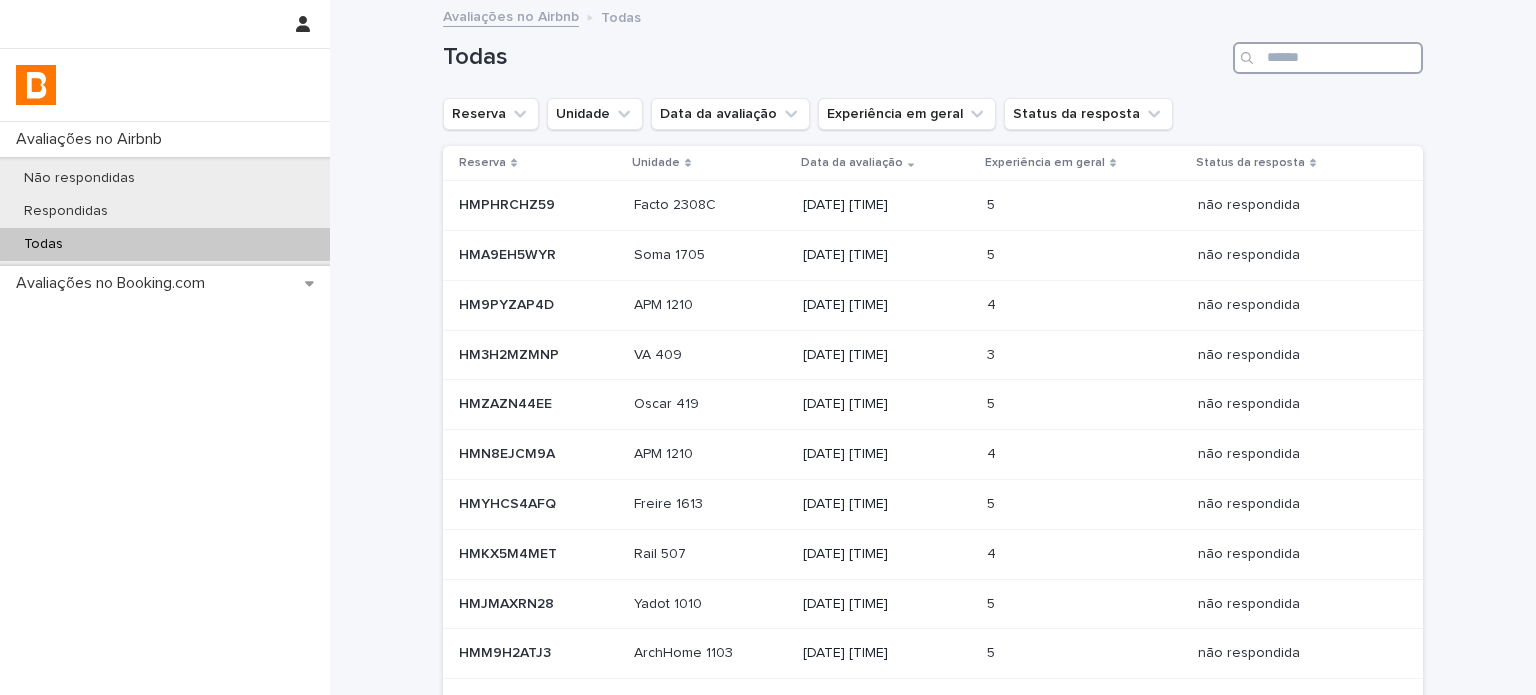 click at bounding box center [1328, 58] 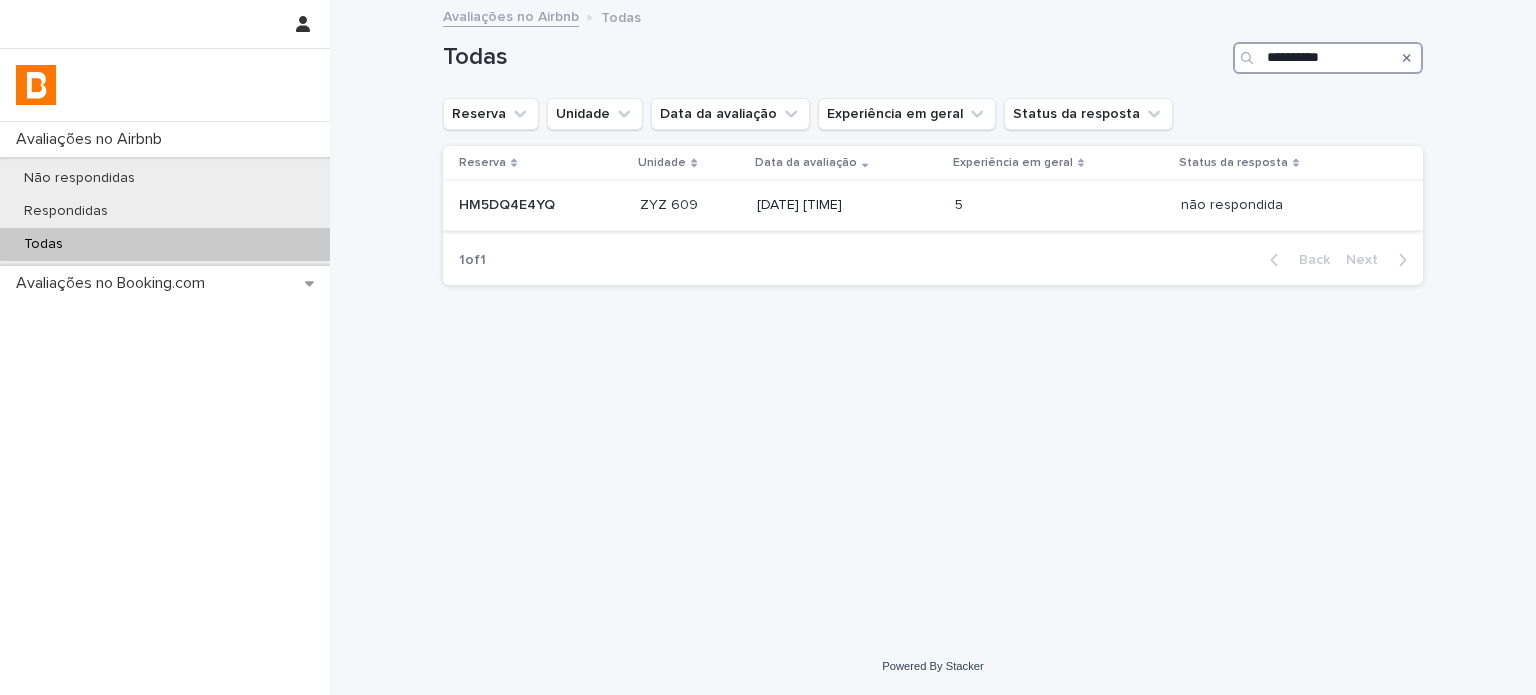 type on "**********" 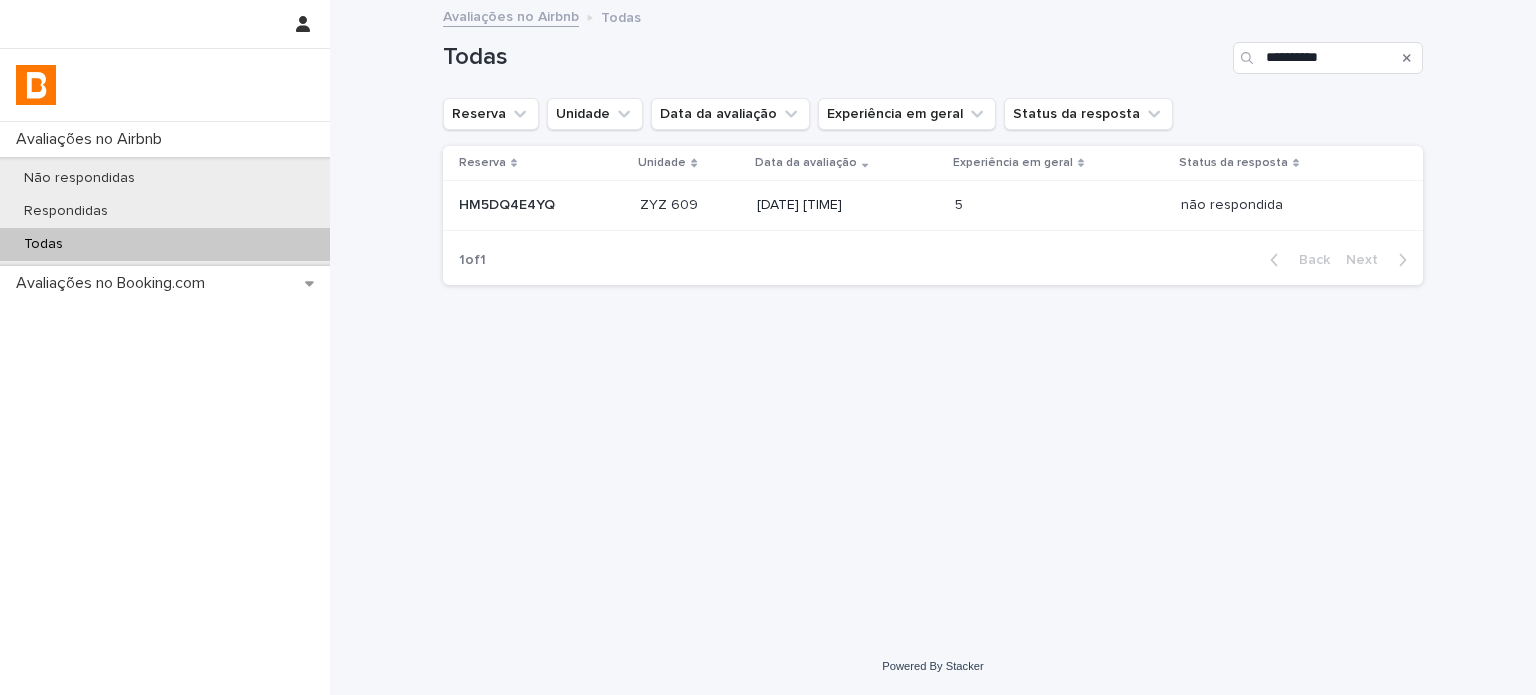 click on "ZYZ 609" at bounding box center (671, 203) 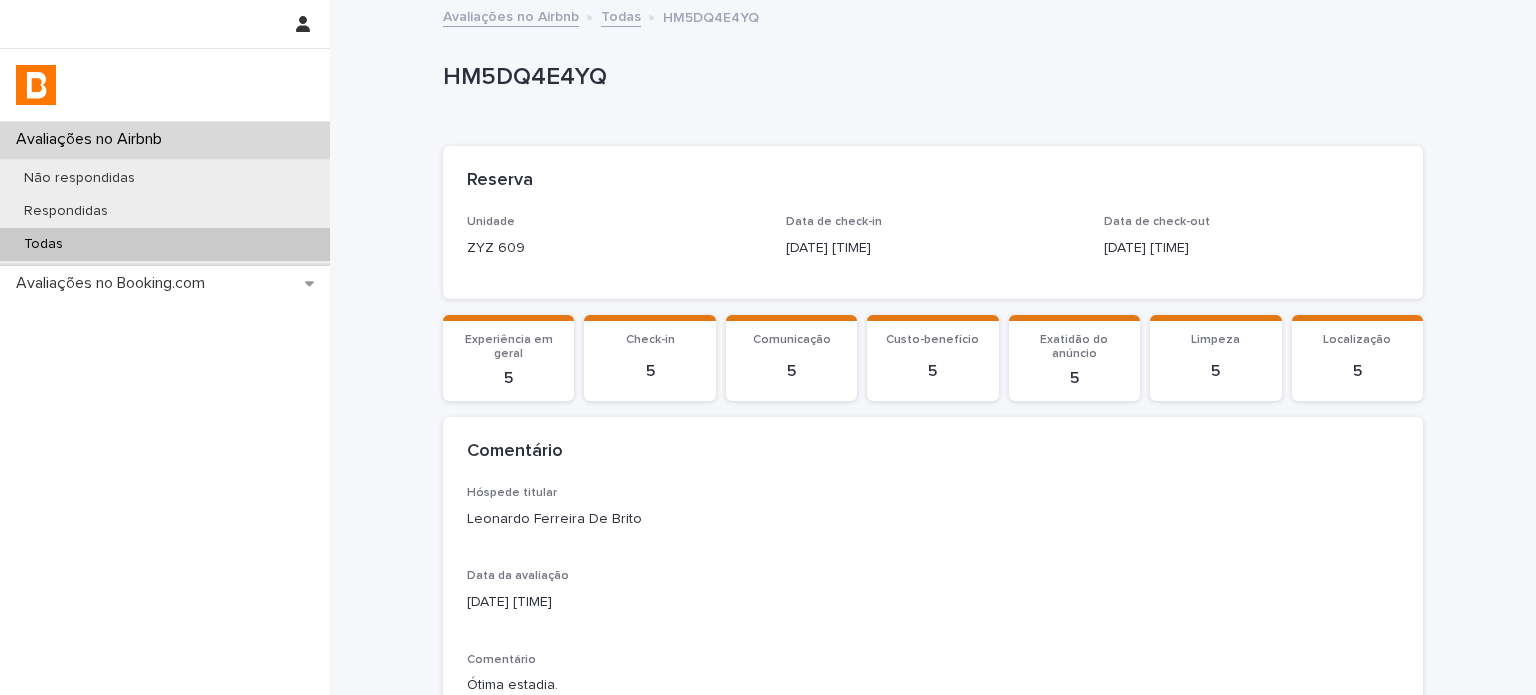 click on "Leonardo Ferreira De Brito" at bounding box center [933, 519] 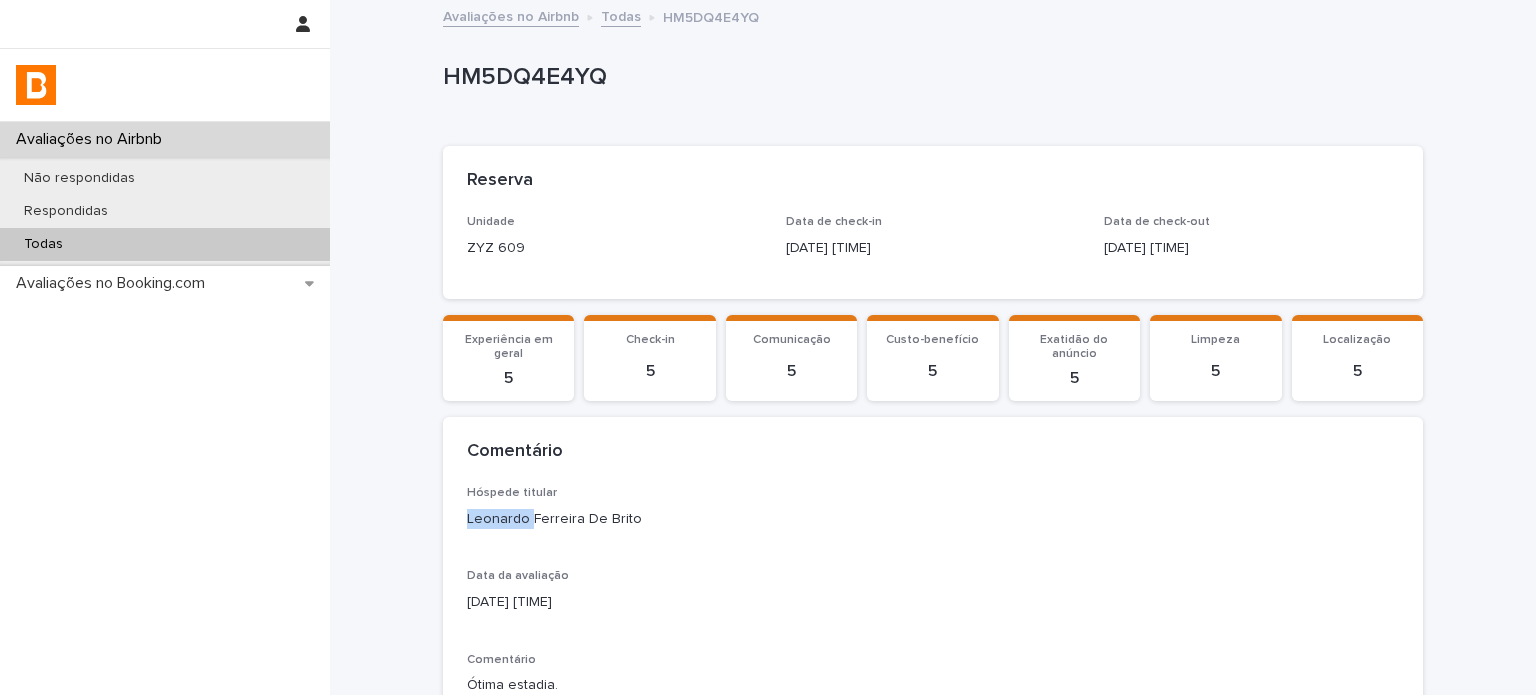 click on "Leonardo Ferreira De Brito" at bounding box center (933, 519) 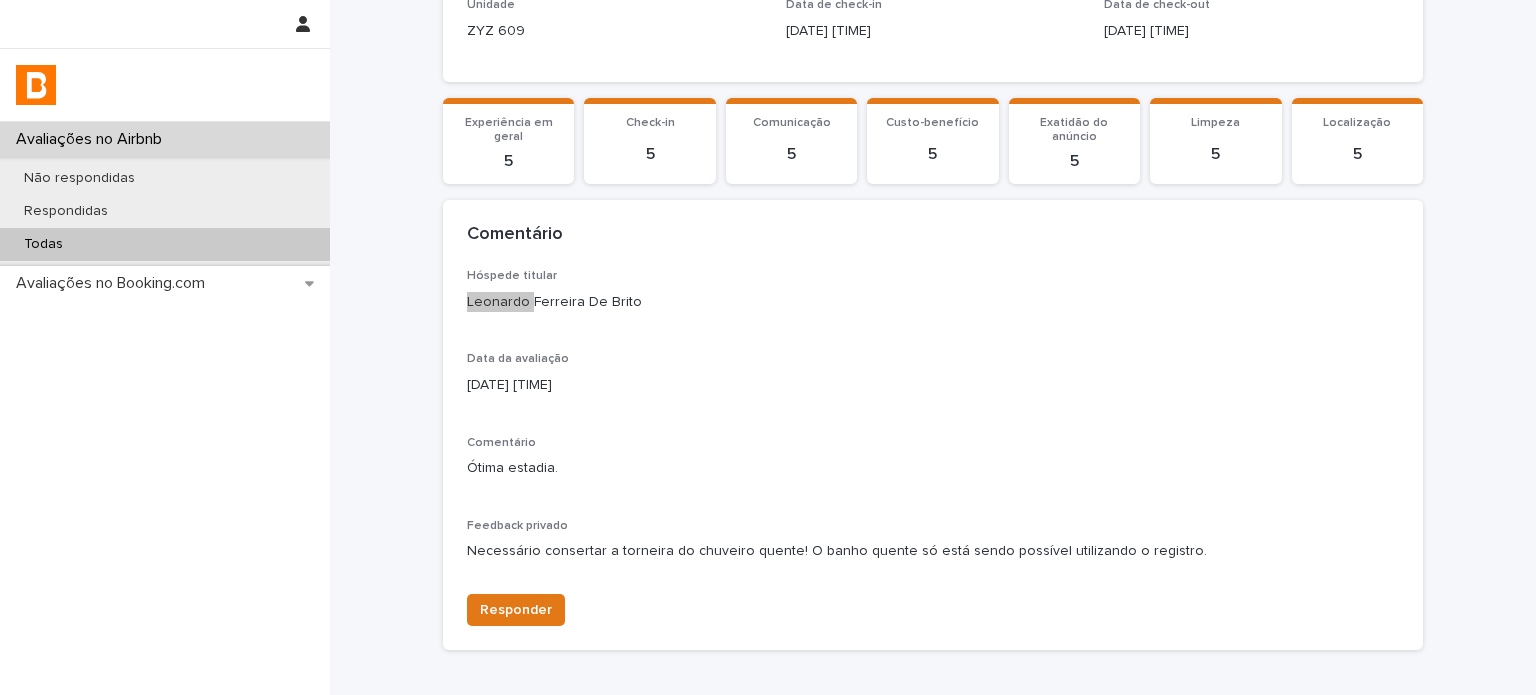 scroll, scrollTop: 344, scrollLeft: 0, axis: vertical 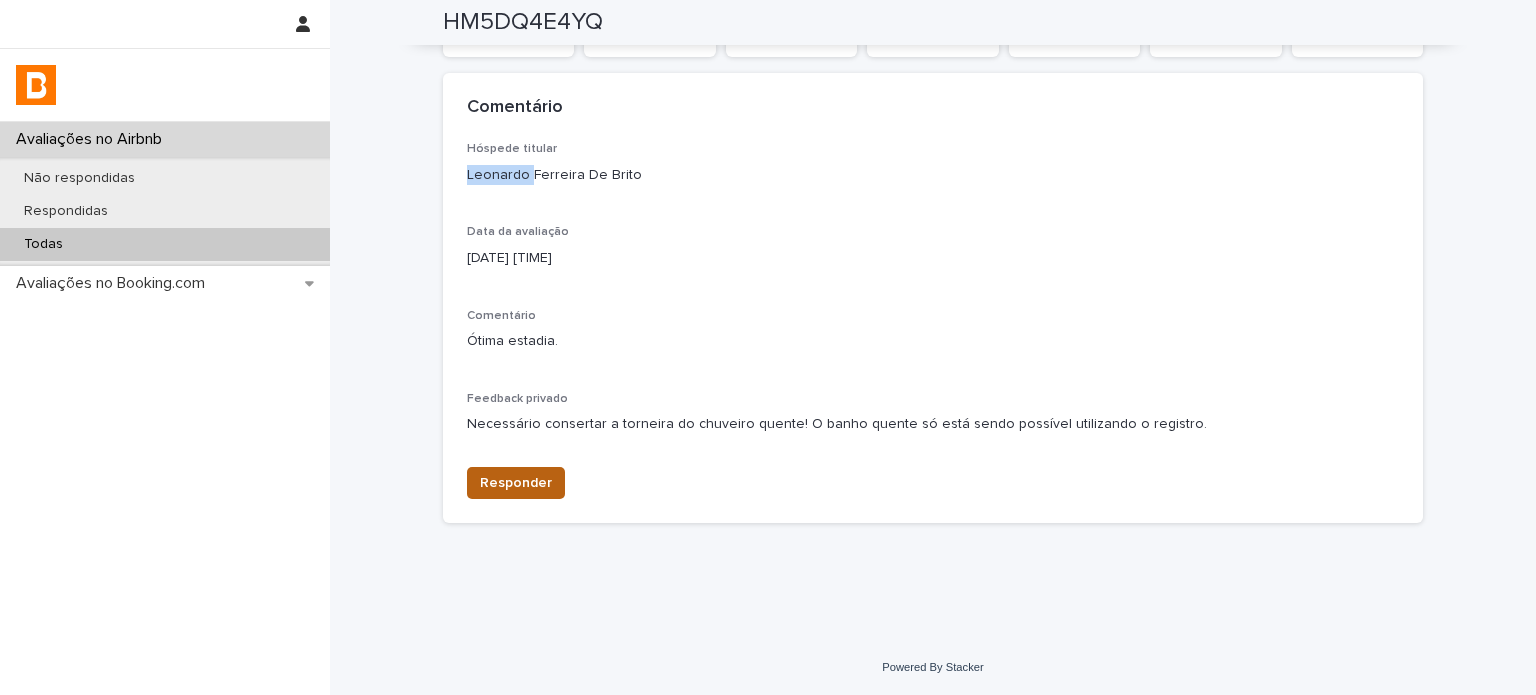 click on "Responder" at bounding box center [516, 483] 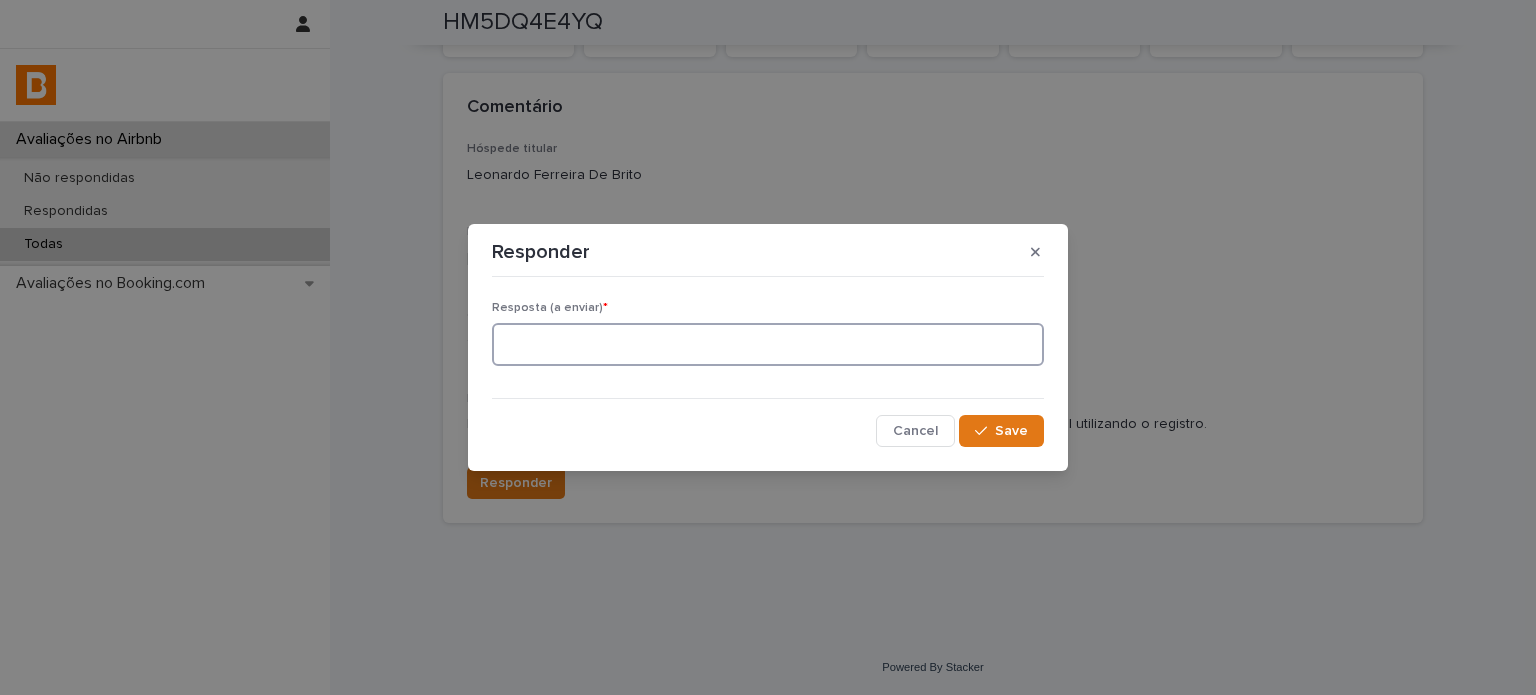 click at bounding box center [768, 344] 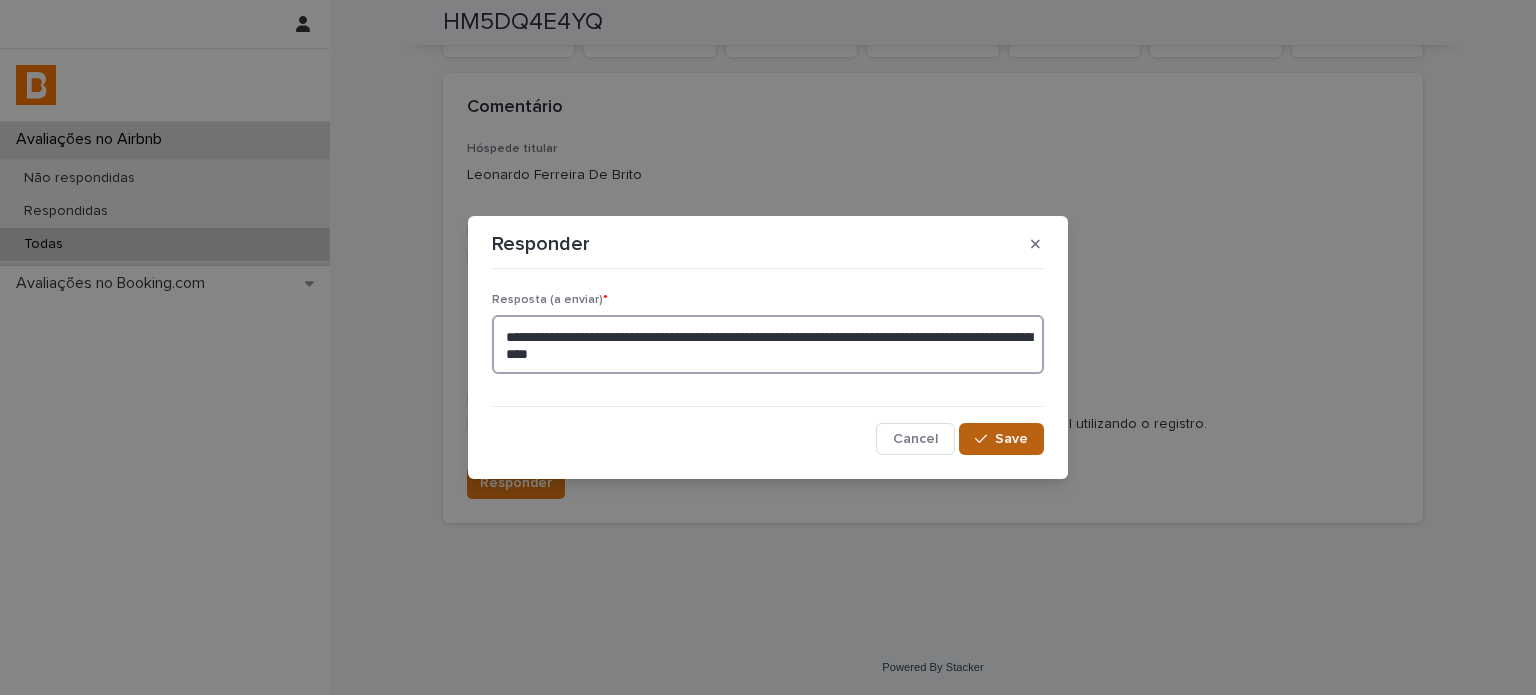 type on "**********" 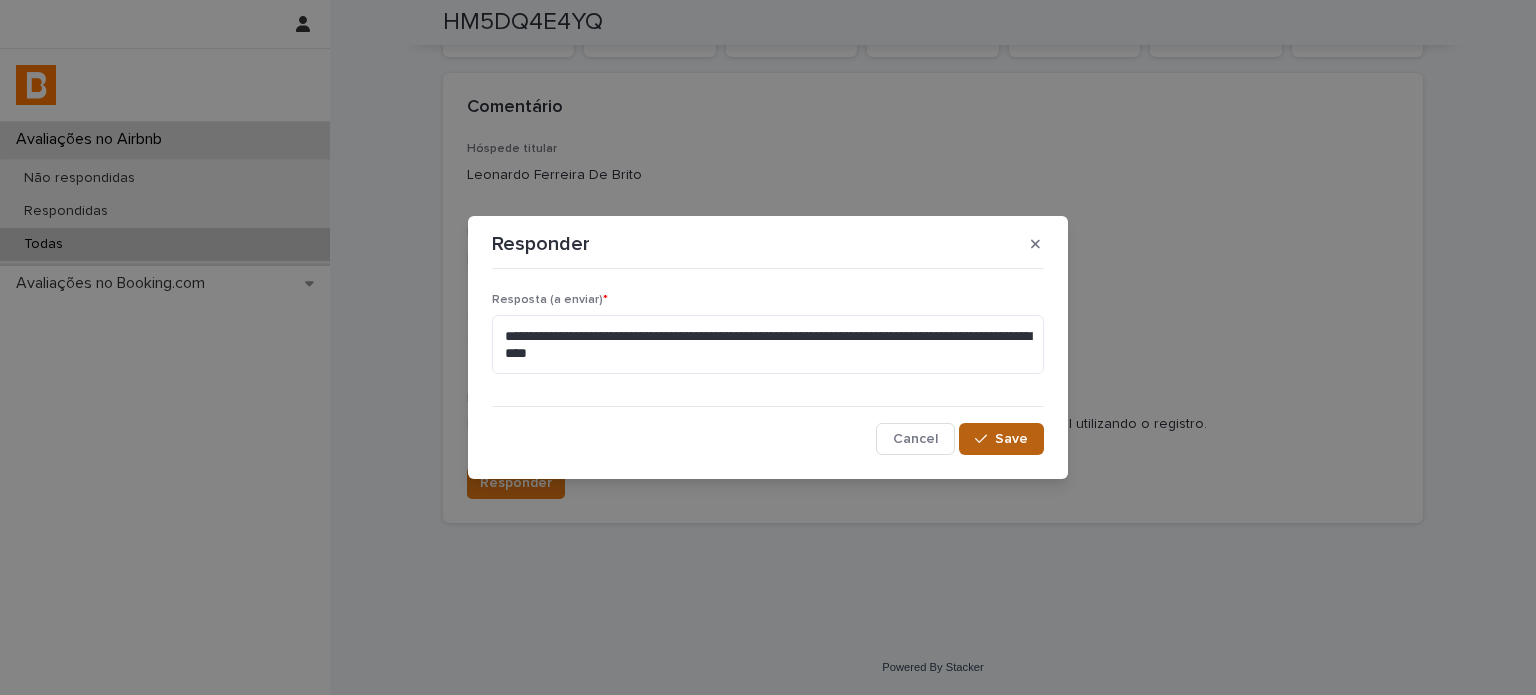 click on "Save" at bounding box center [1011, 439] 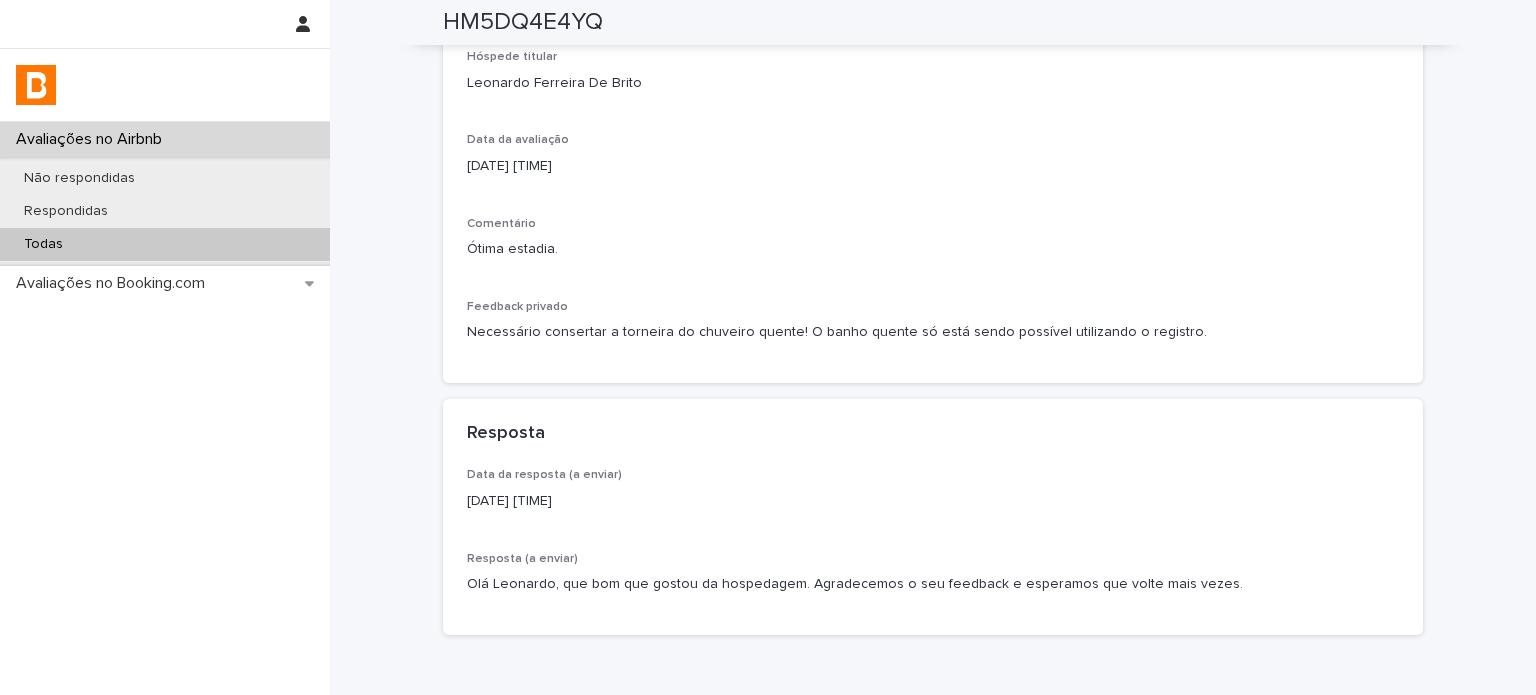 scroll, scrollTop: 446, scrollLeft: 0, axis: vertical 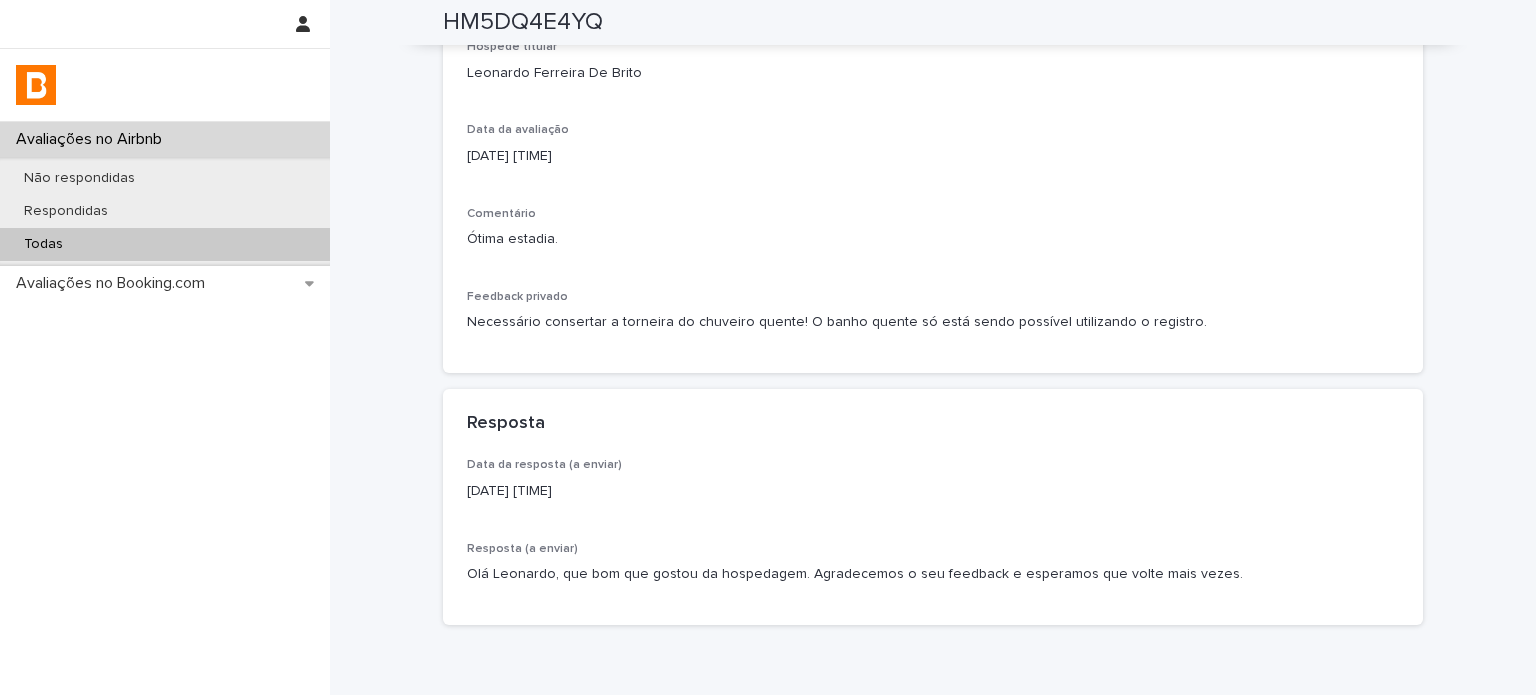 click on "Todas" at bounding box center (165, 244) 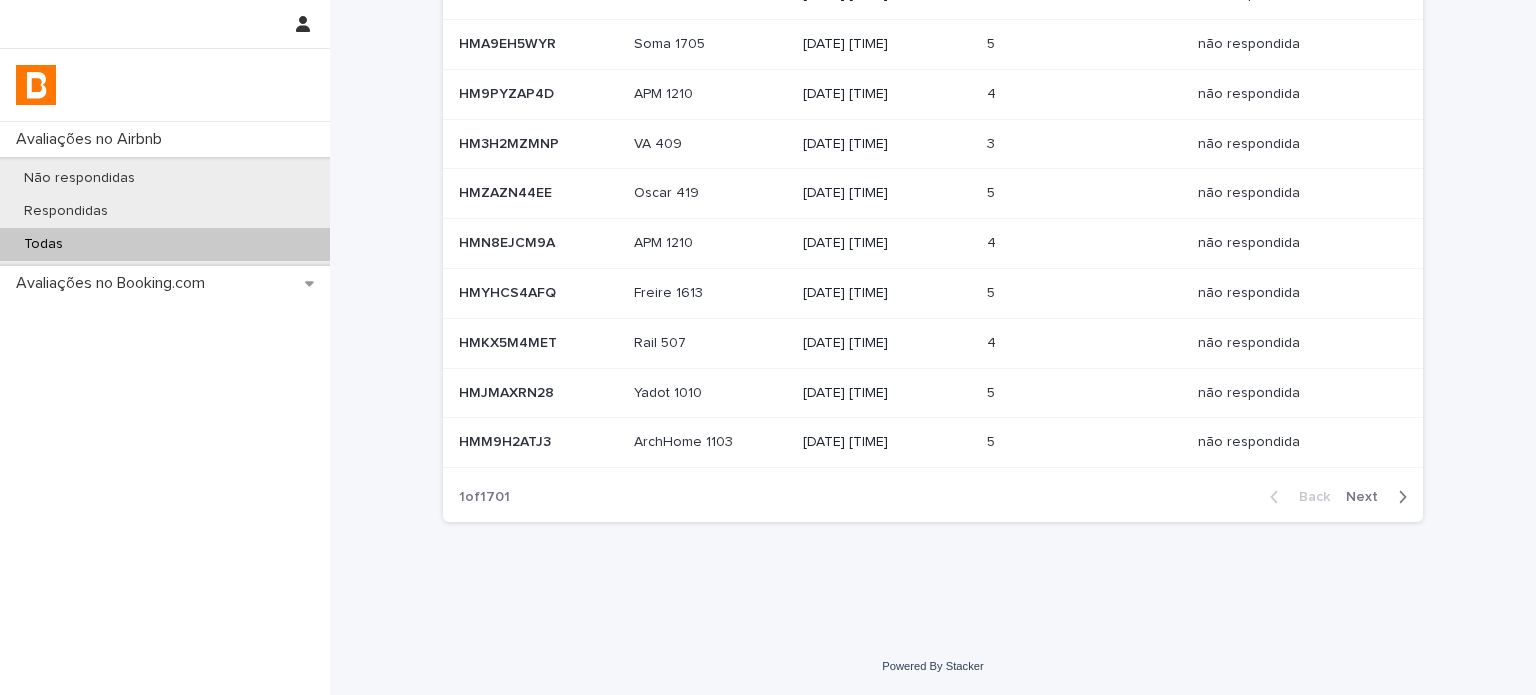 scroll, scrollTop: 0, scrollLeft: 0, axis: both 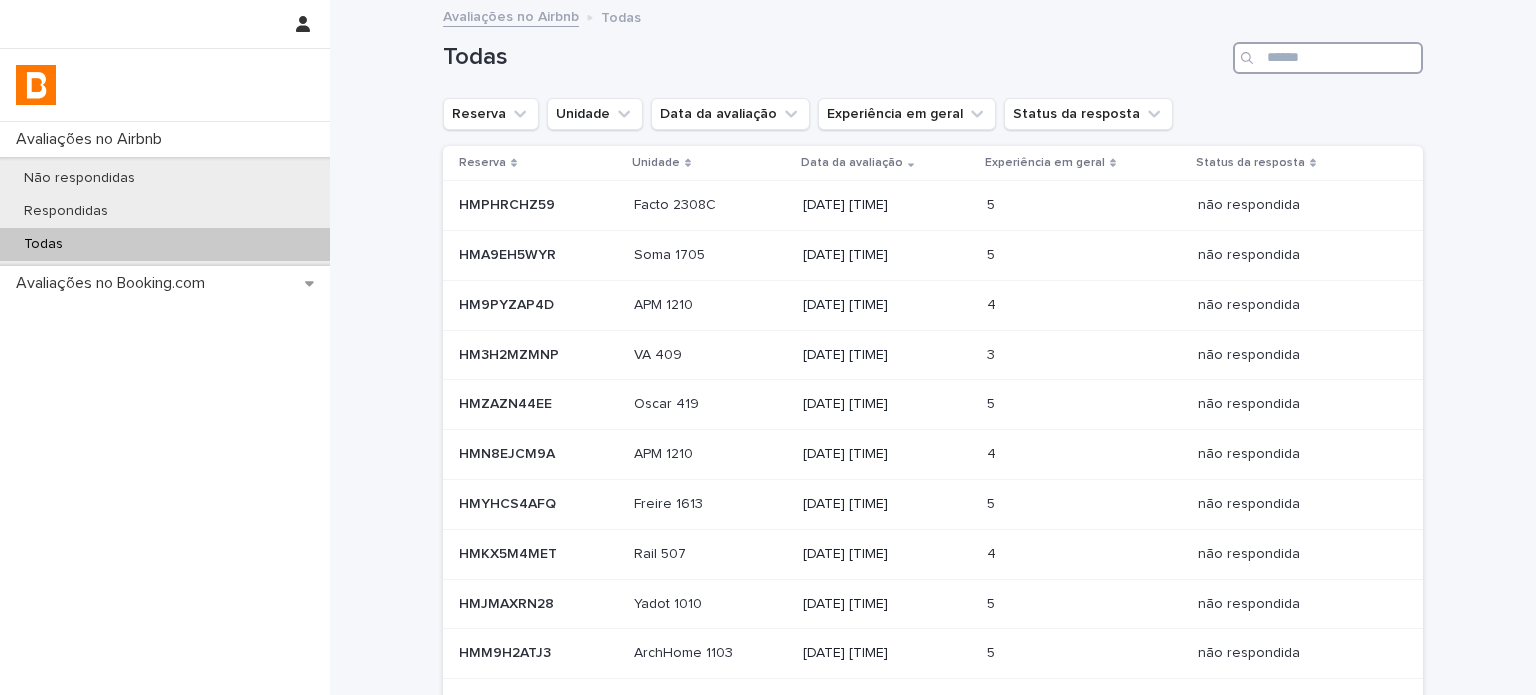 click at bounding box center (1328, 58) 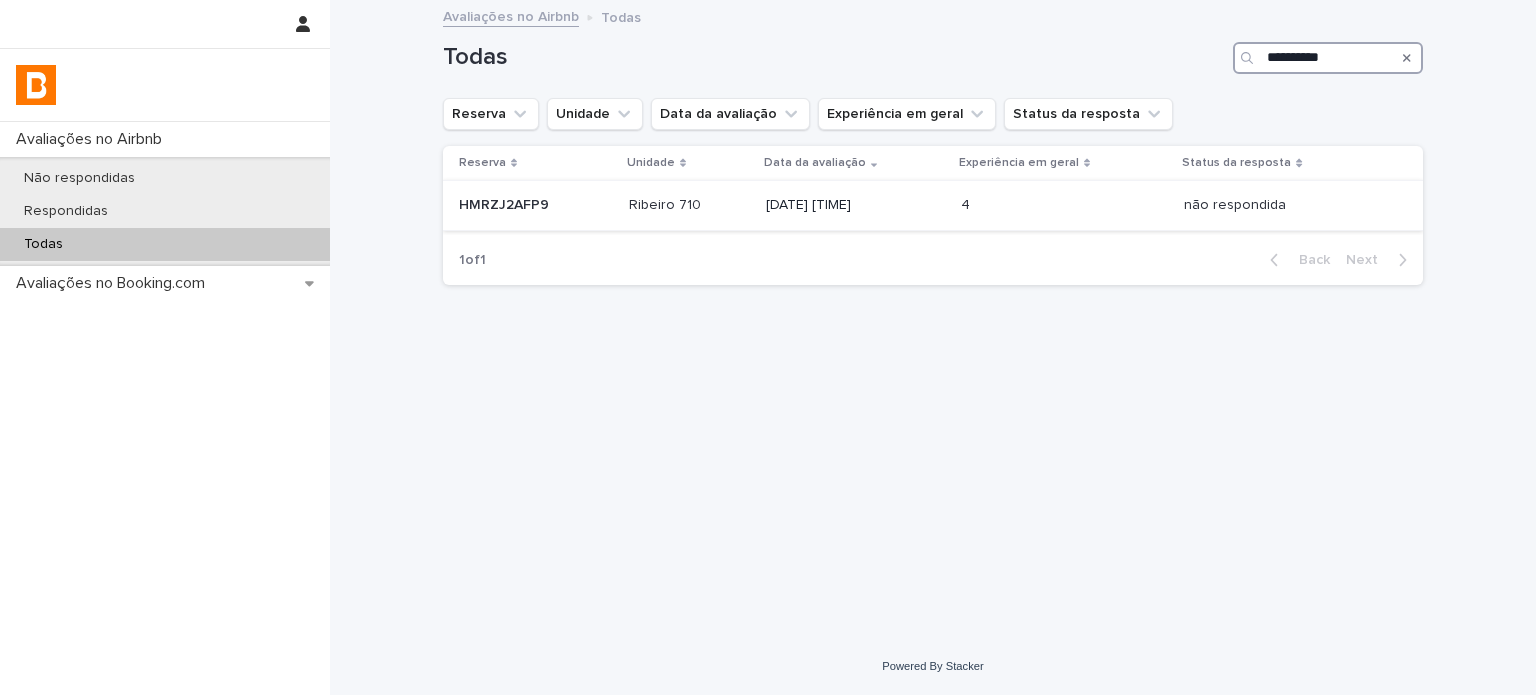 type on "**********" 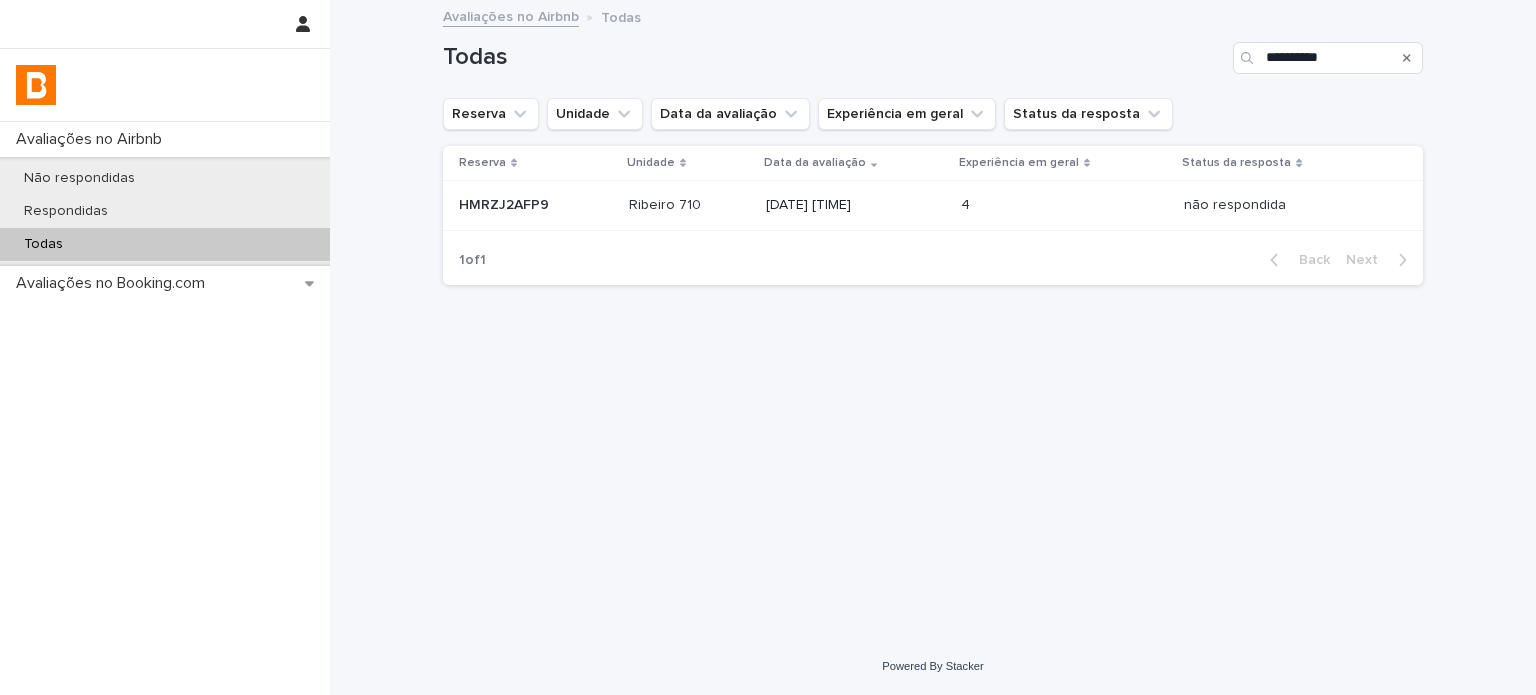 click at bounding box center [1011, 205] 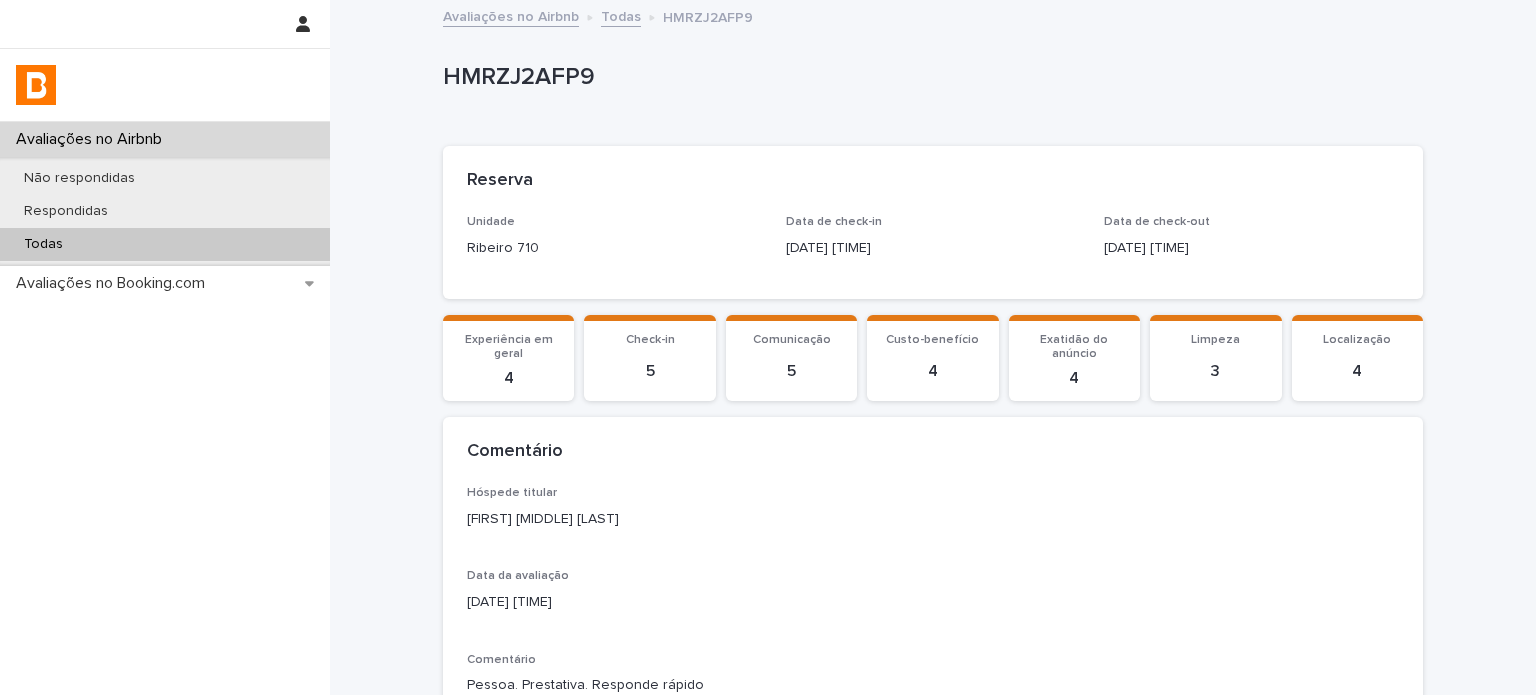click on "[FIRST] [MIDDLE] [LAST]" at bounding box center [933, 519] 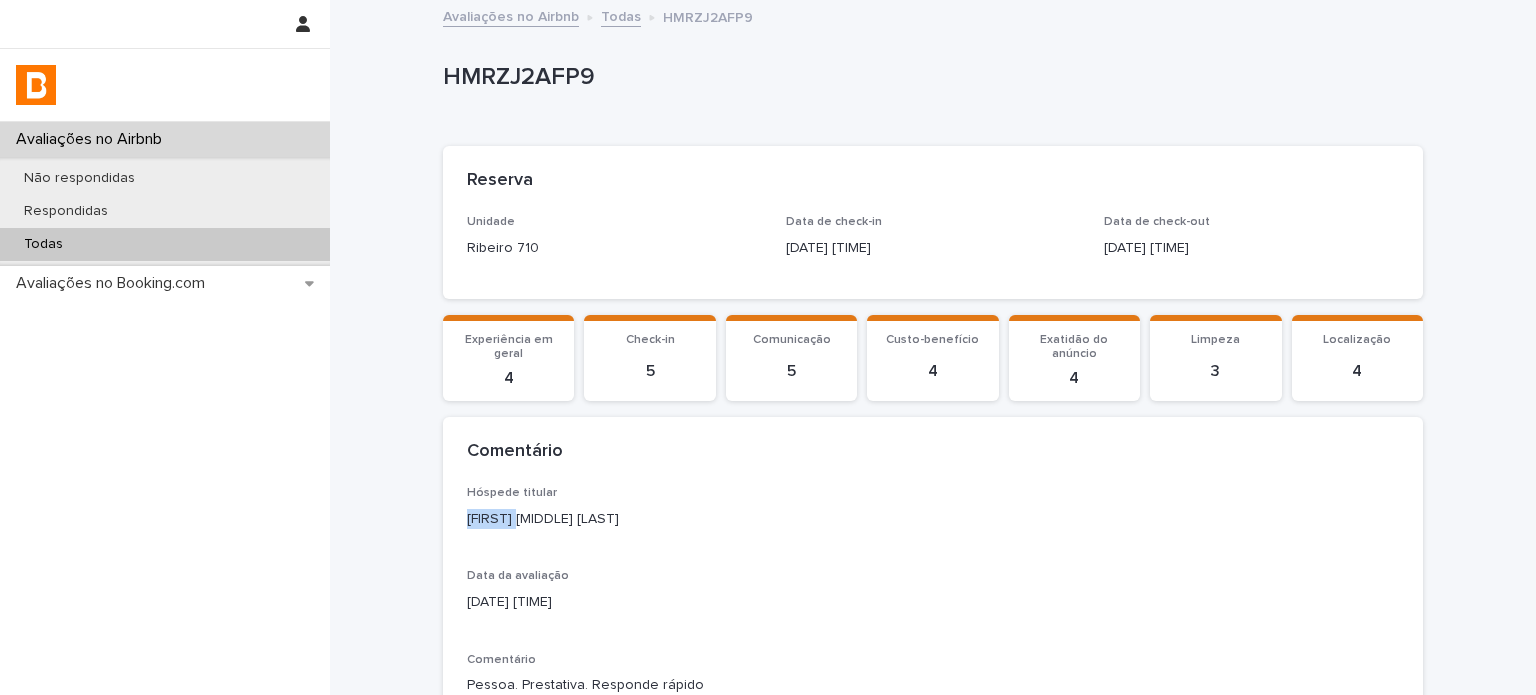click on "[FIRST] [MIDDLE] [LAST]" at bounding box center (933, 519) 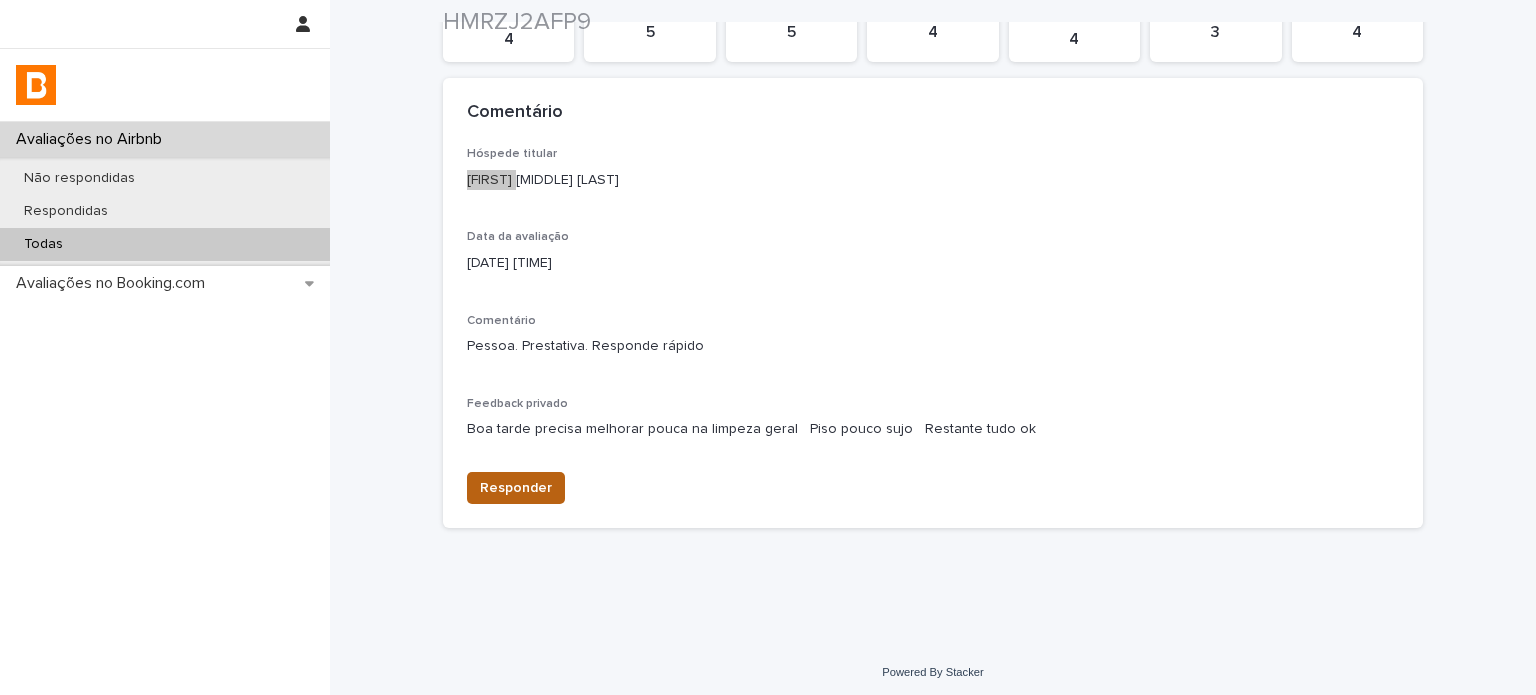 scroll, scrollTop: 344, scrollLeft: 0, axis: vertical 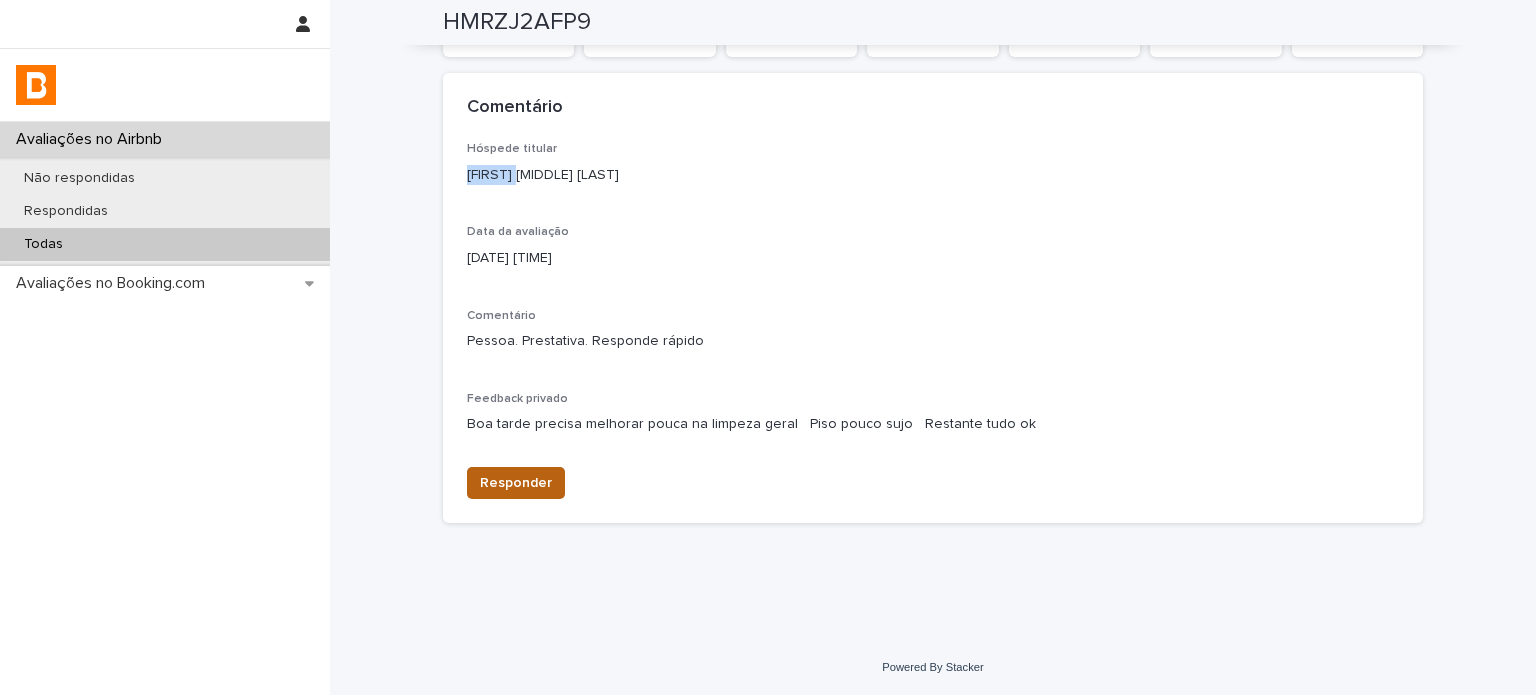 click on "Responder" at bounding box center (516, 483) 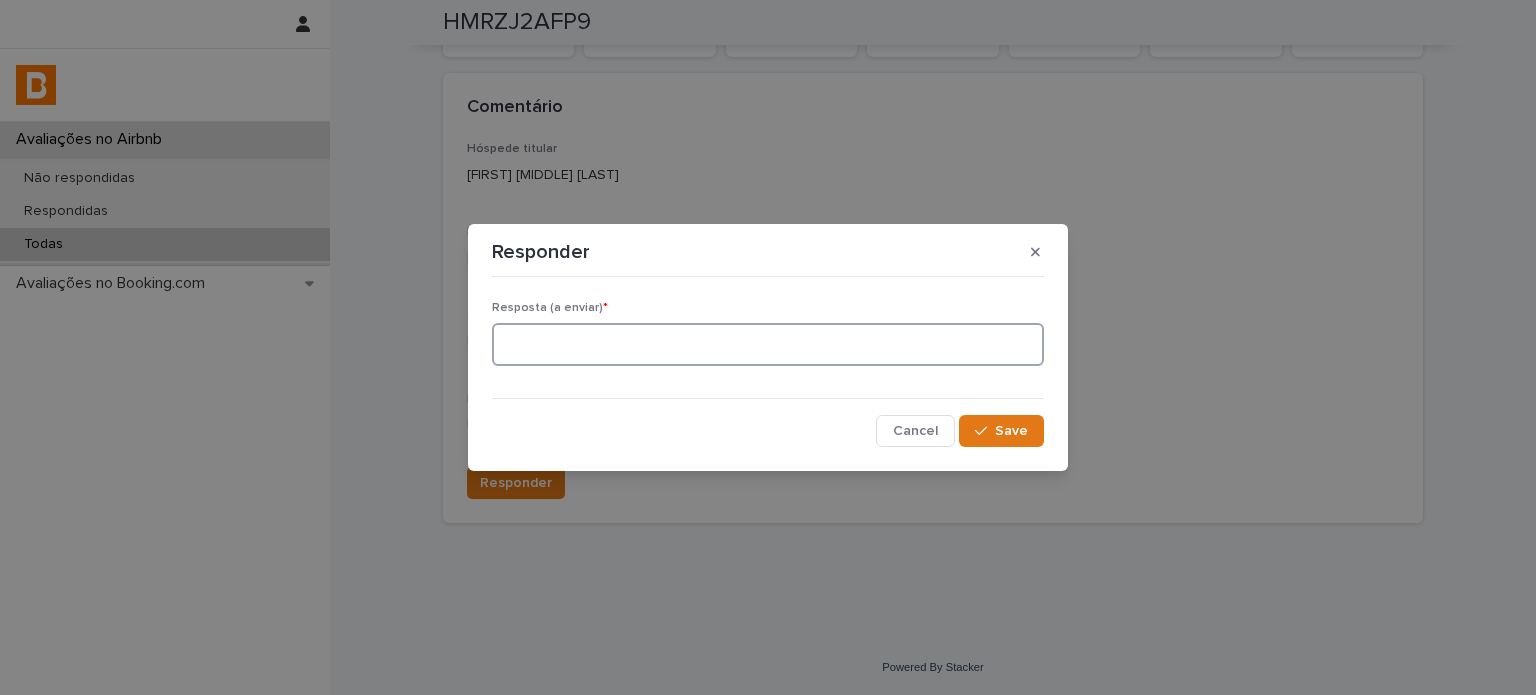 click at bounding box center [768, 344] 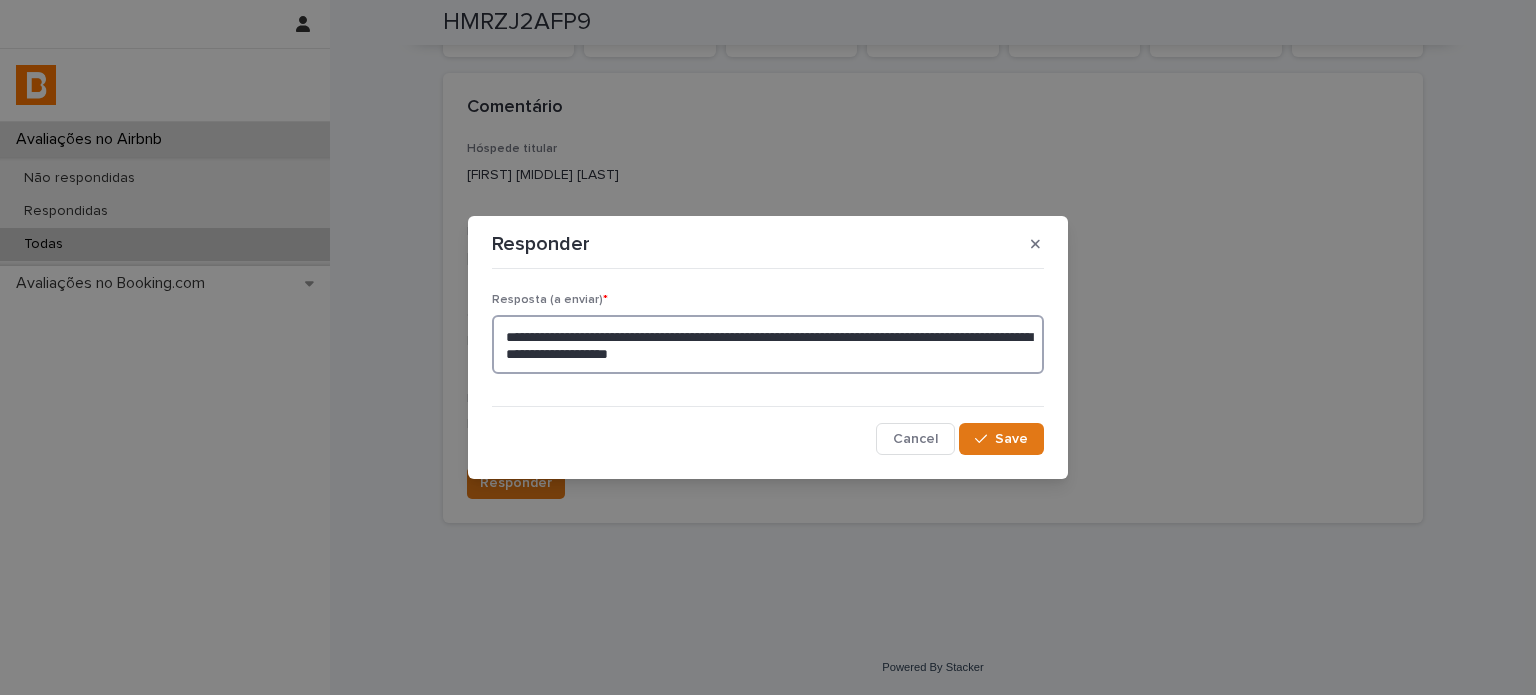 type on "**********" 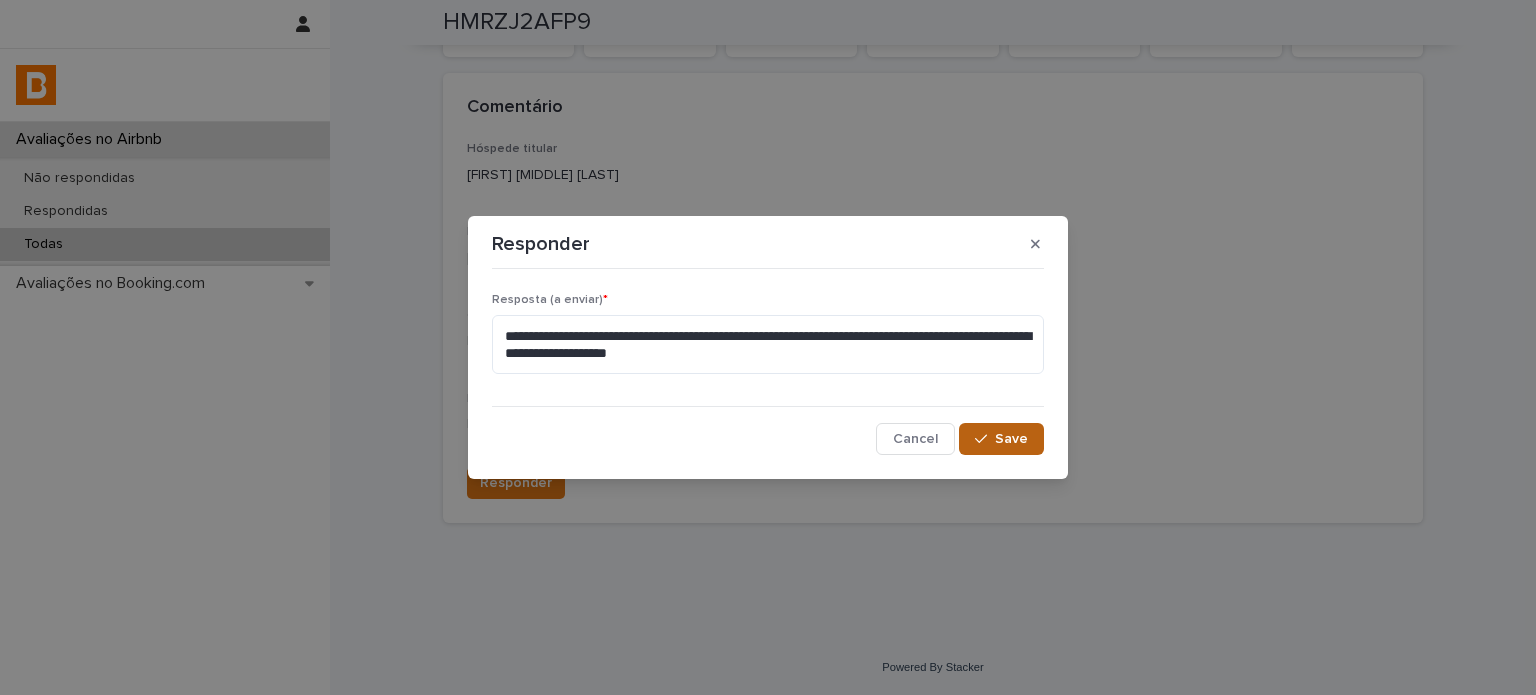 click on "Save" at bounding box center (1011, 439) 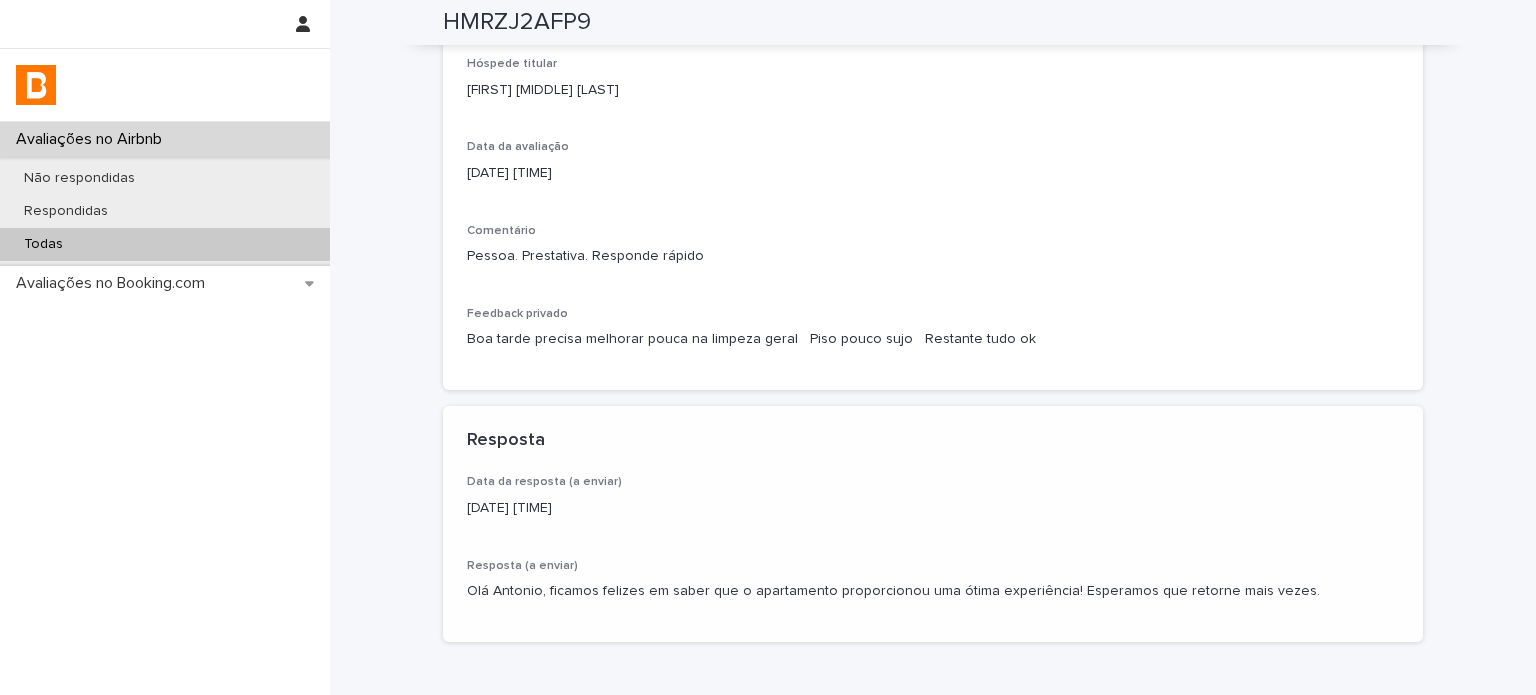 scroll, scrollTop: 446, scrollLeft: 0, axis: vertical 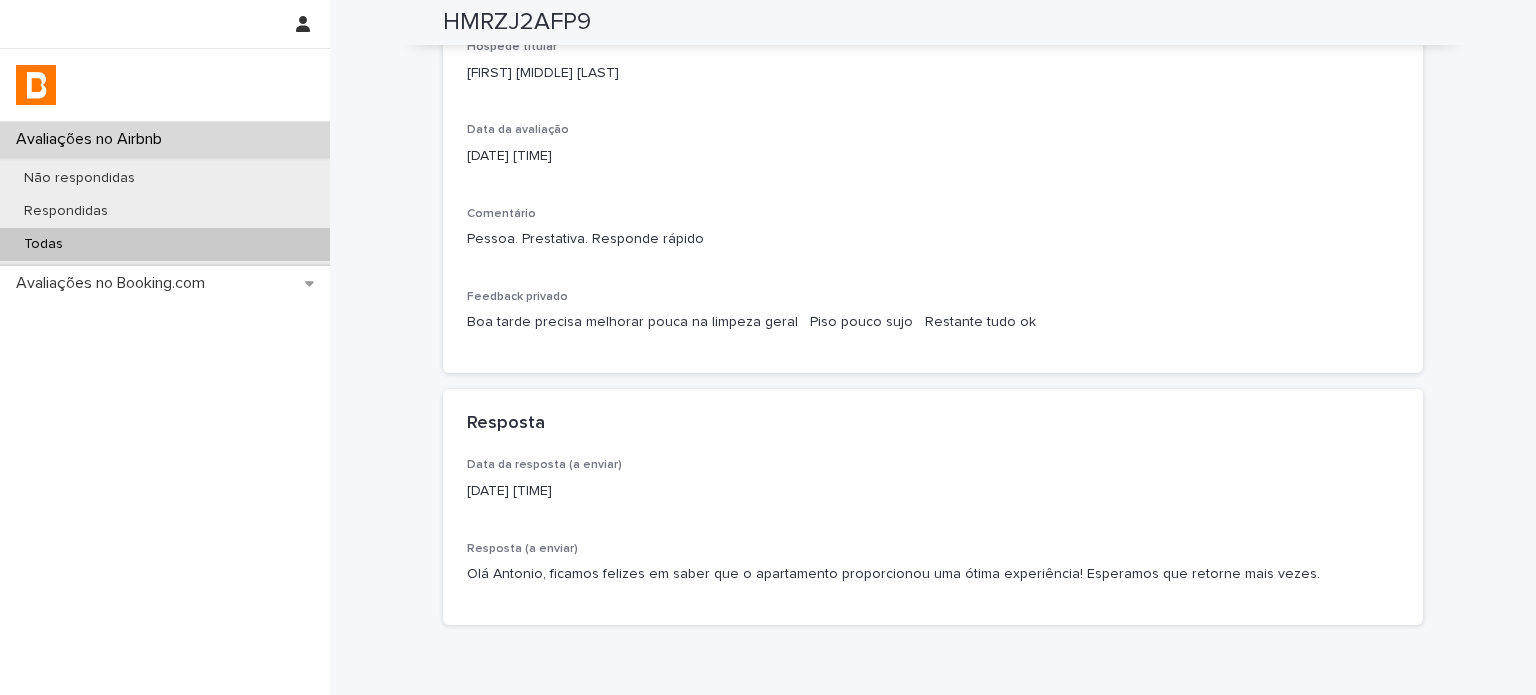 click on "Todas" at bounding box center [165, 244] 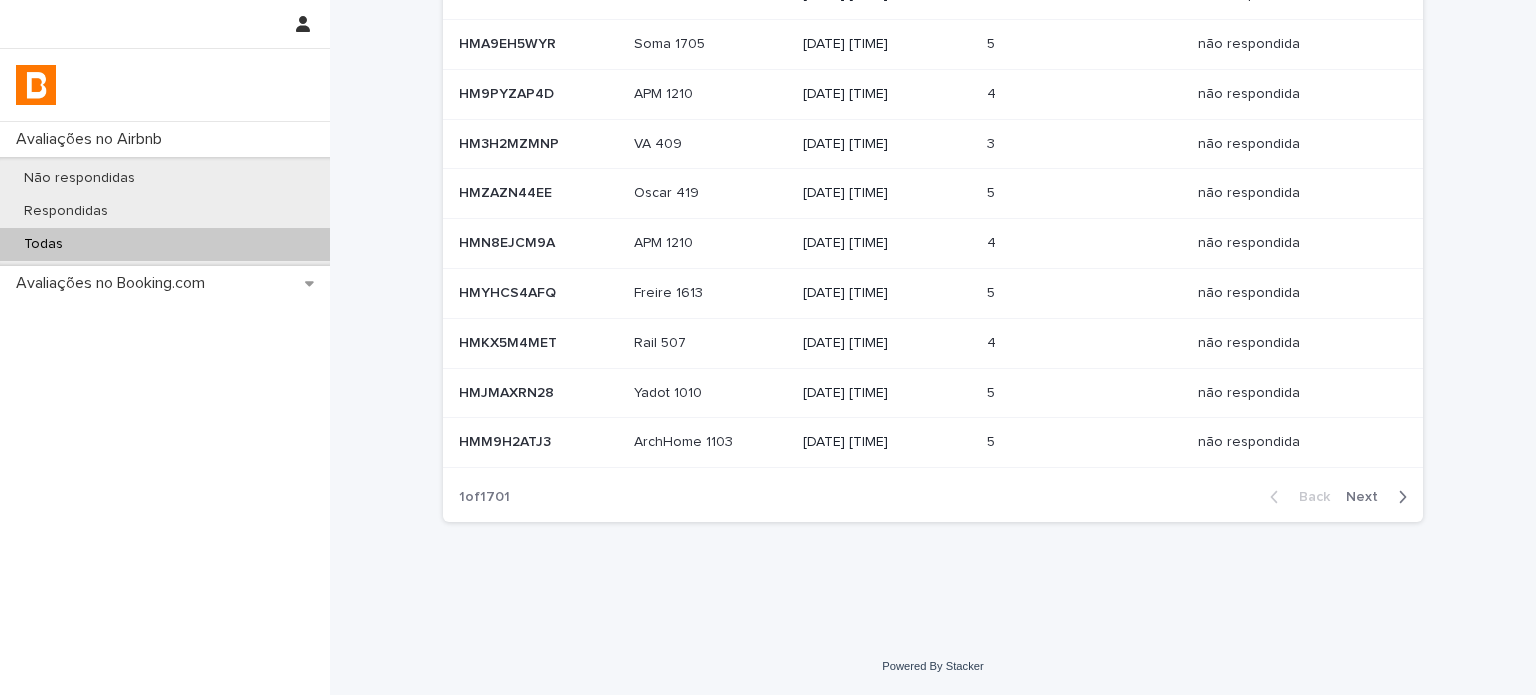 scroll, scrollTop: 0, scrollLeft: 0, axis: both 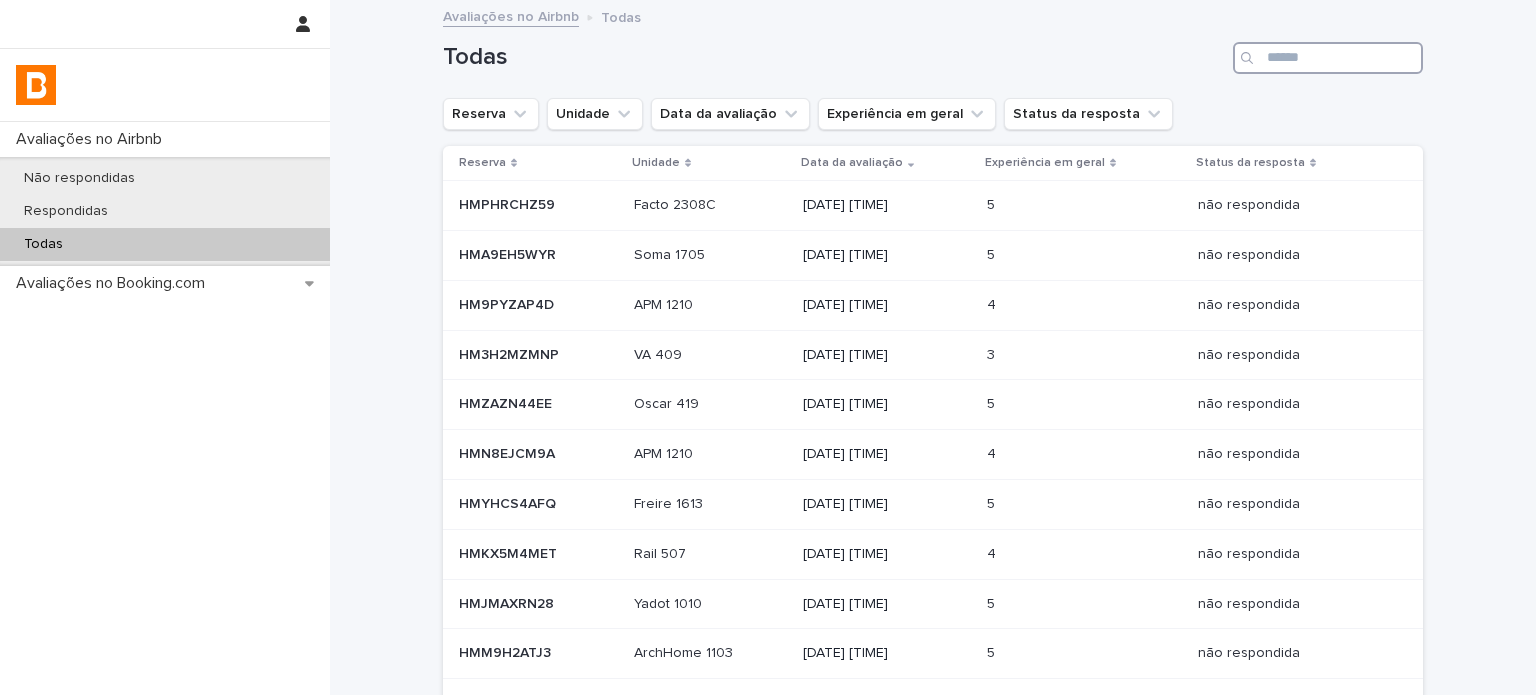 click at bounding box center [1328, 58] 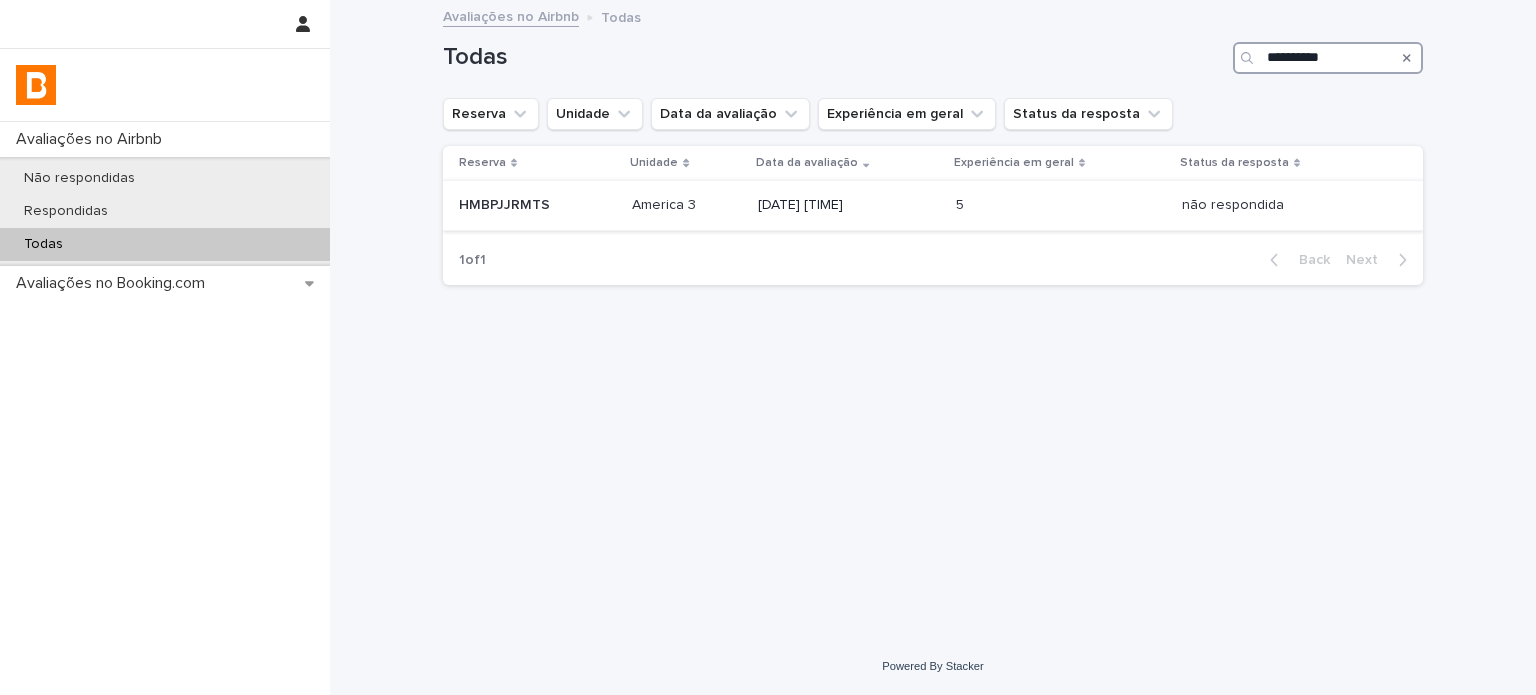 type on "**********" 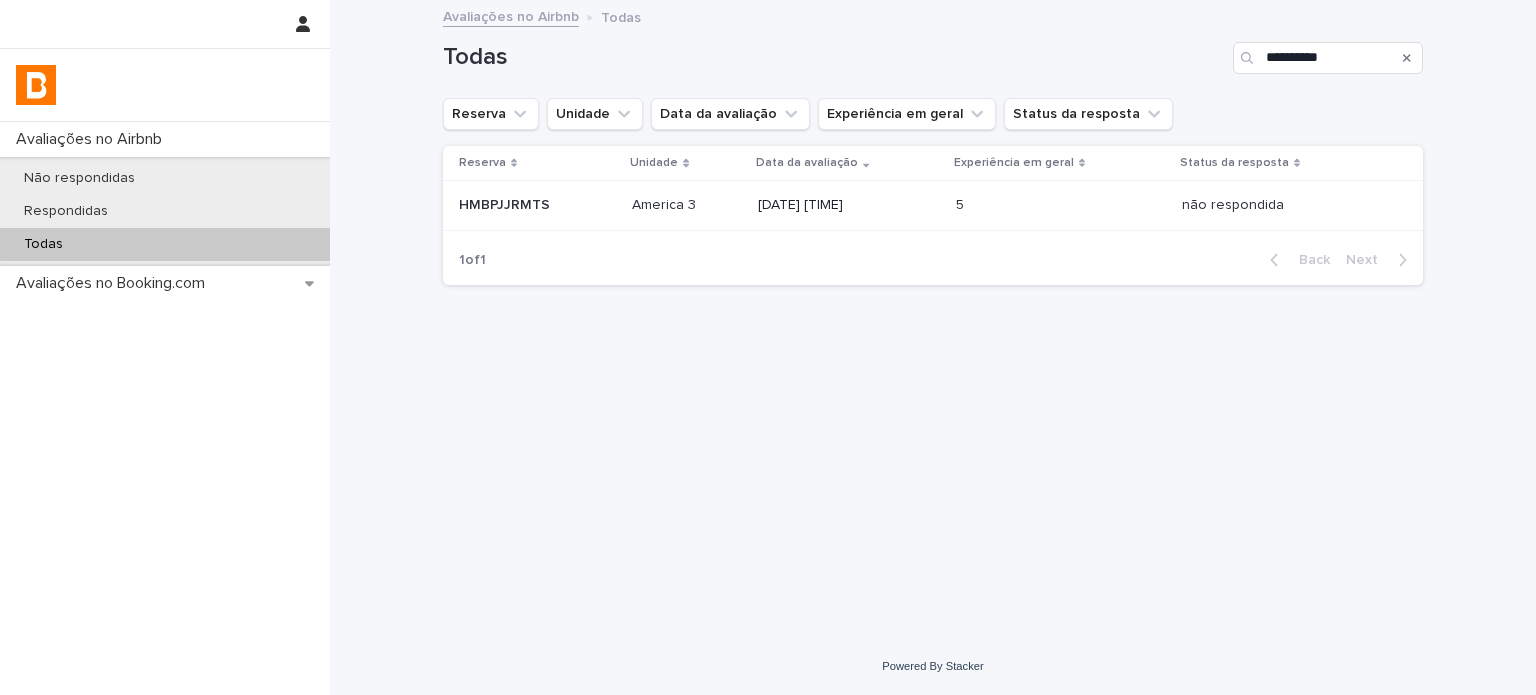 click on "[DATE] [TIME]" at bounding box center [848, 205] 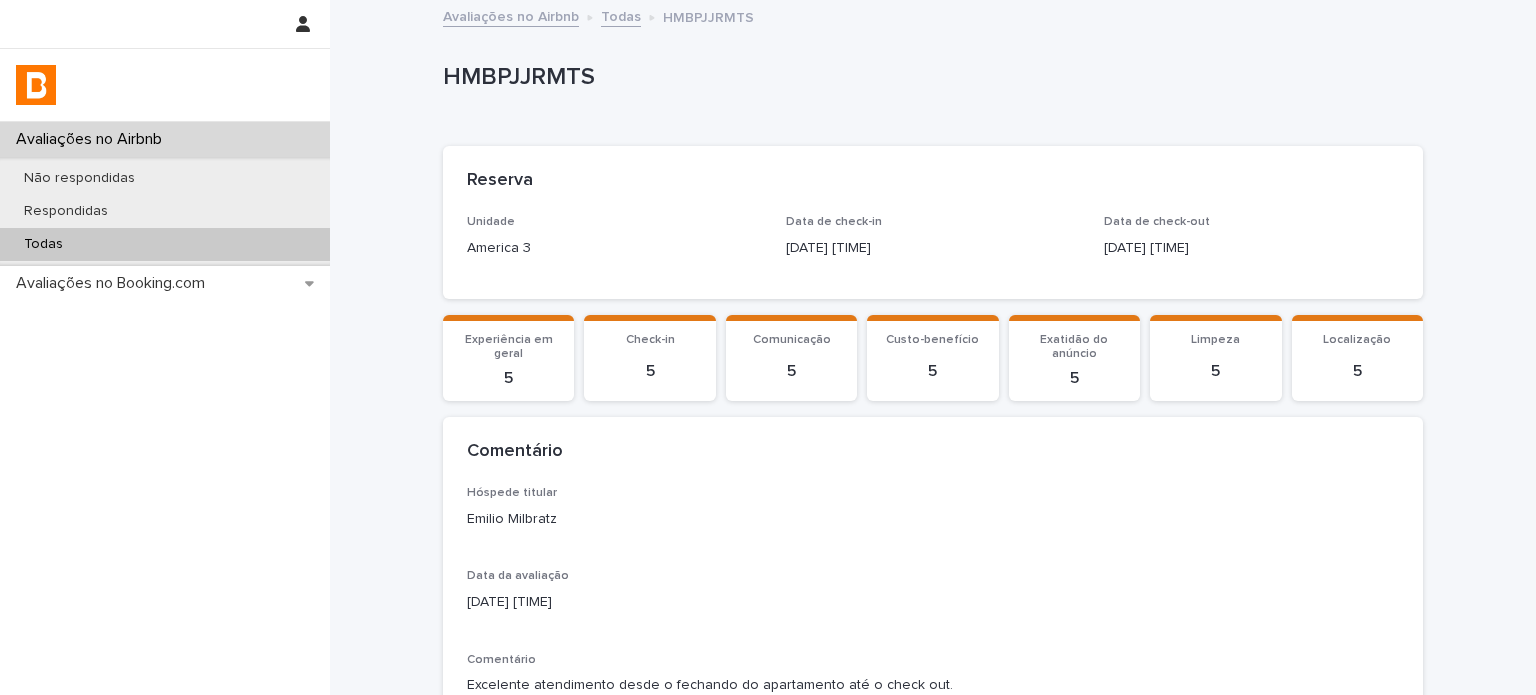 click on "Emilio Milbratz" at bounding box center (933, 519) 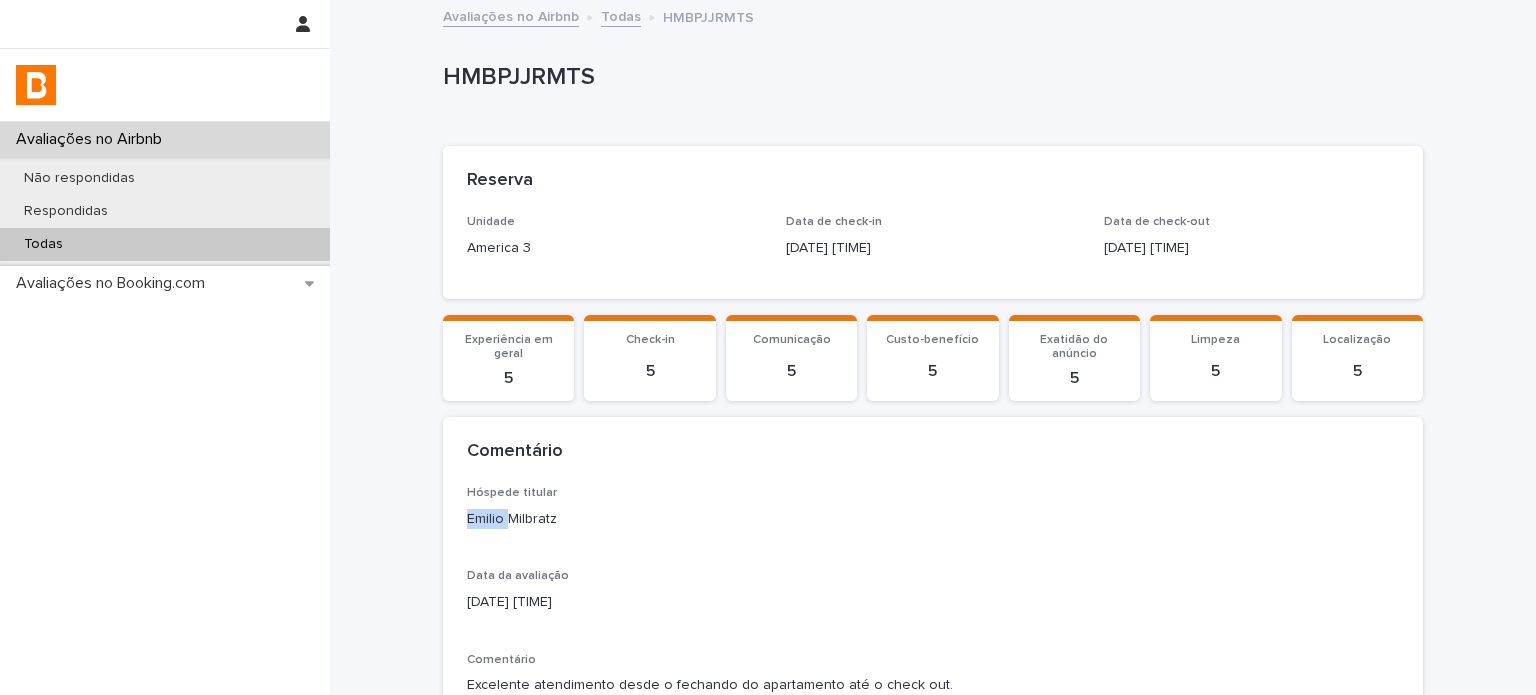 click on "Emilio Milbratz" at bounding box center (933, 519) 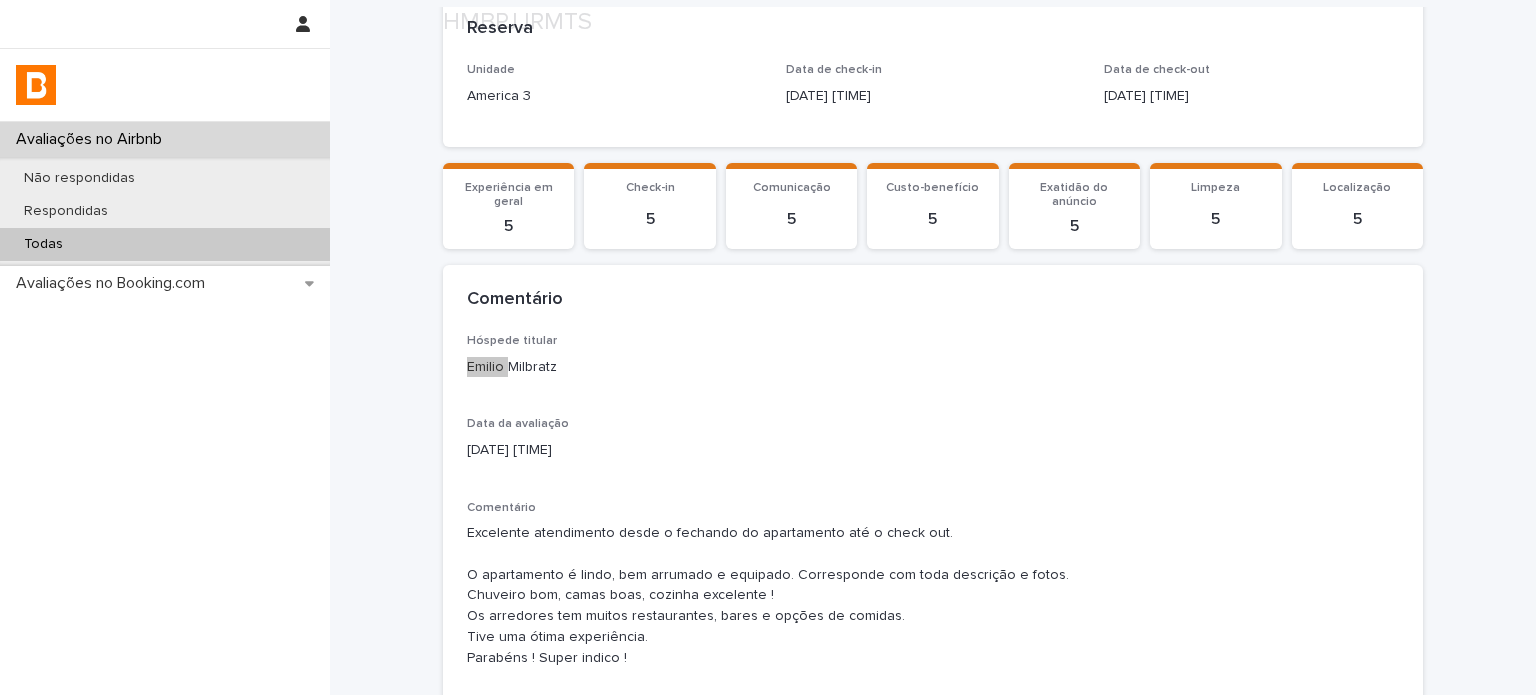 scroll, scrollTop: 468, scrollLeft: 0, axis: vertical 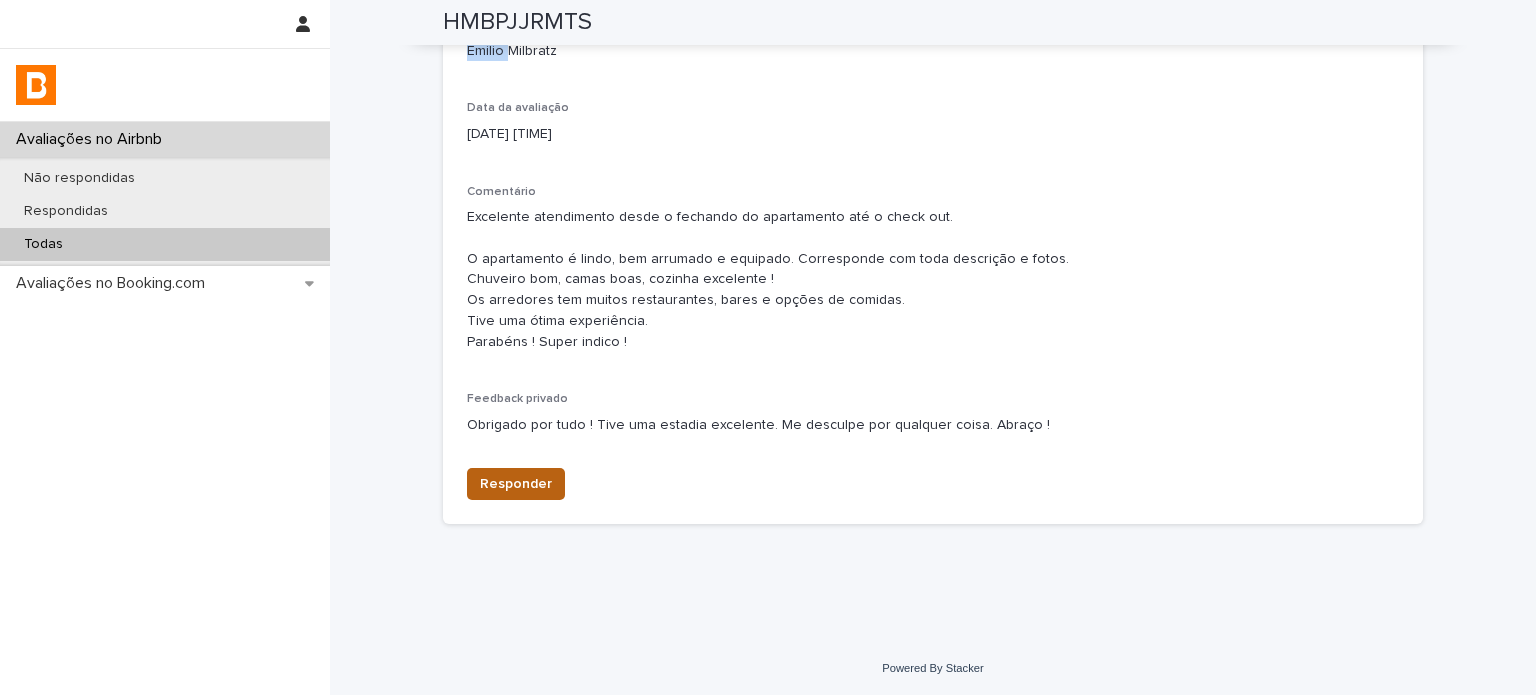 click on "Responder" at bounding box center (516, 484) 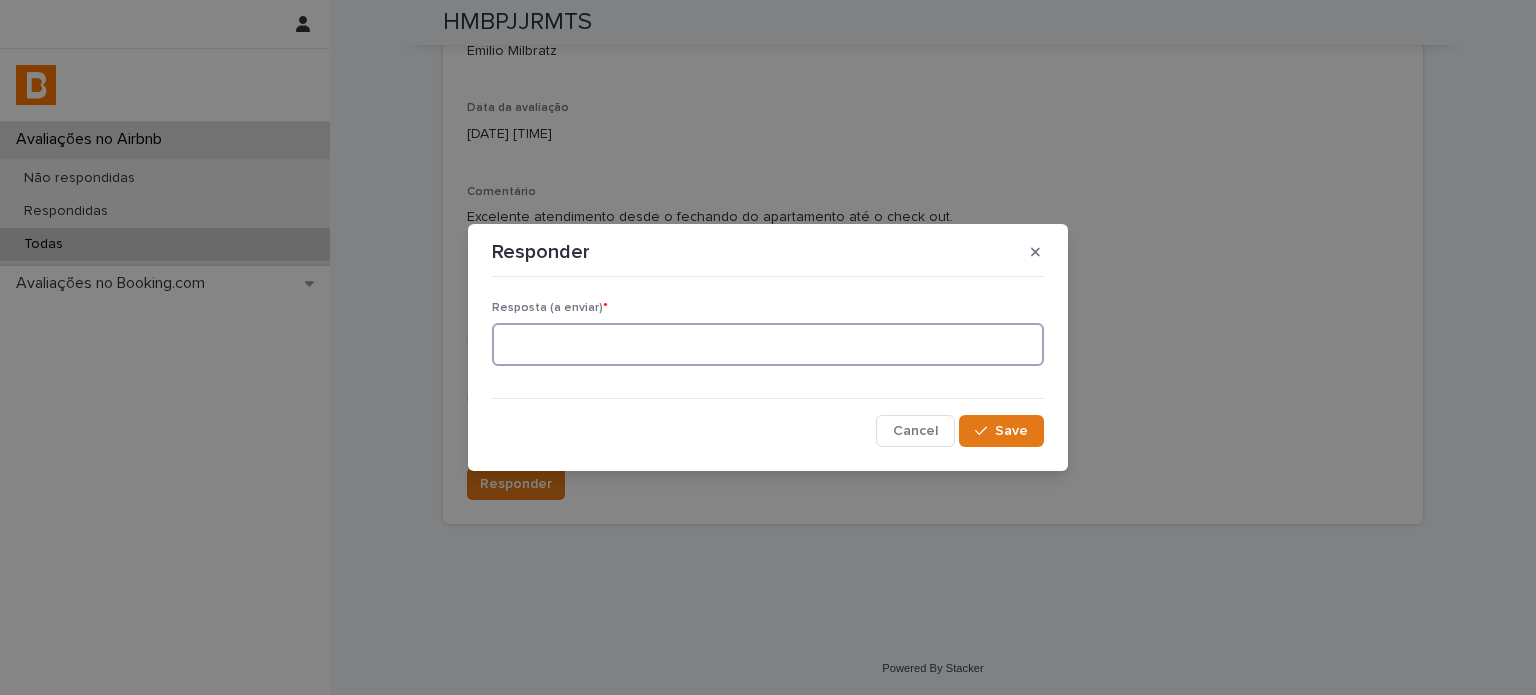 click at bounding box center (768, 344) 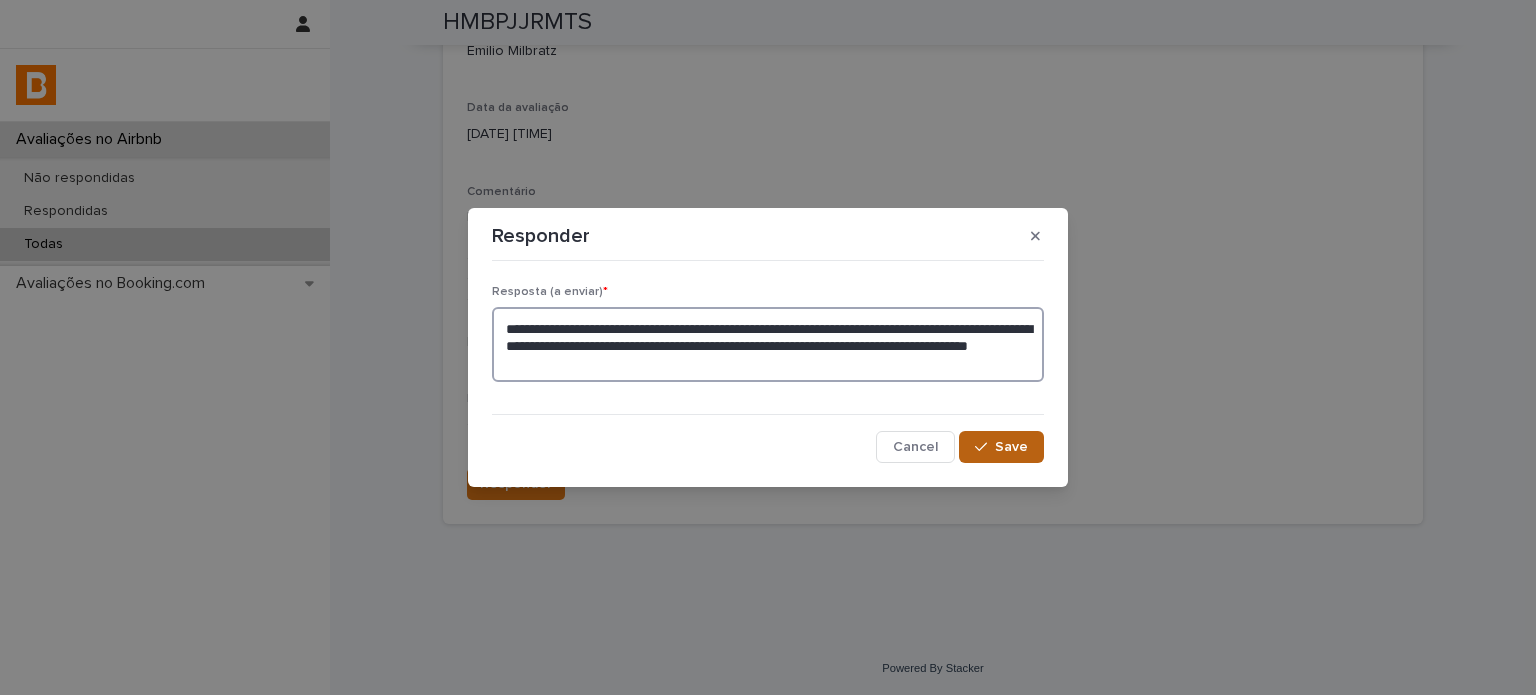type on "**********" 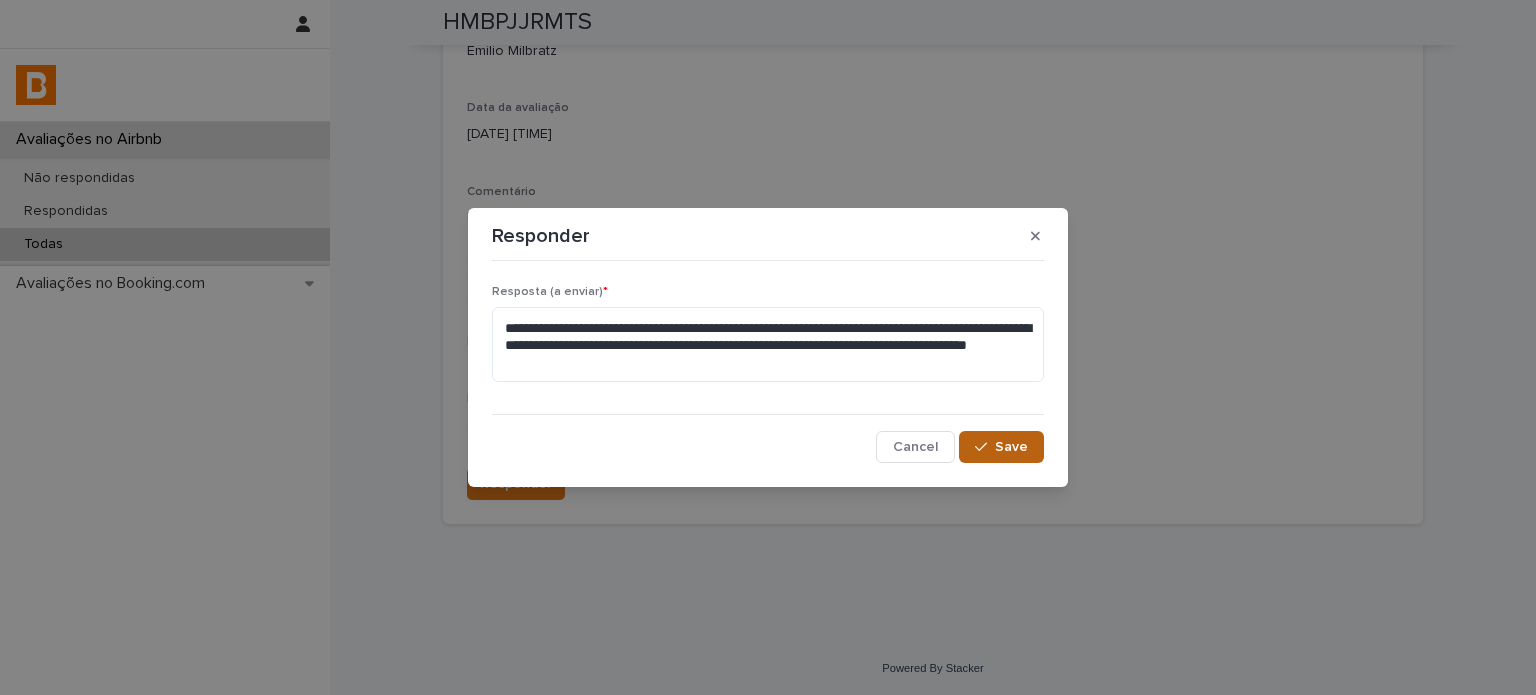 click on "Save" at bounding box center (1001, 447) 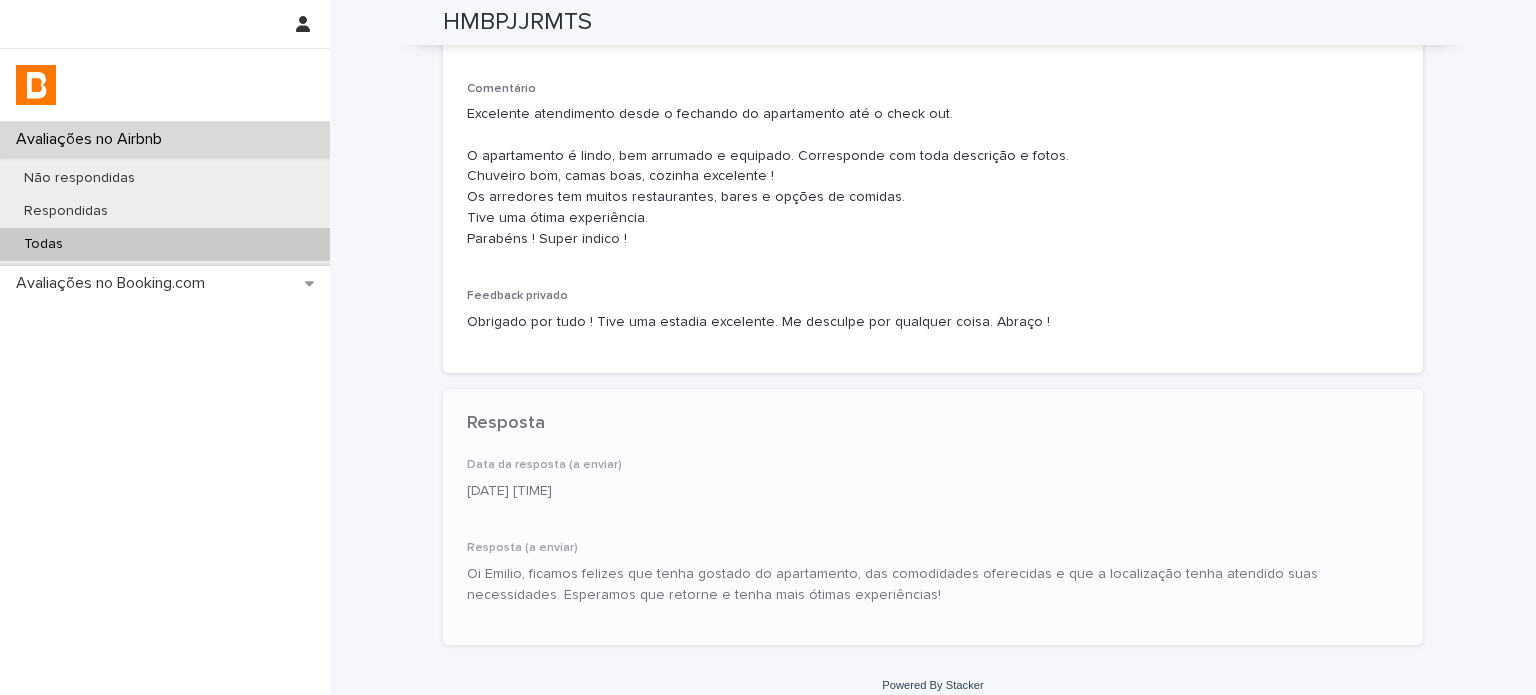 scroll, scrollTop: 581, scrollLeft: 0, axis: vertical 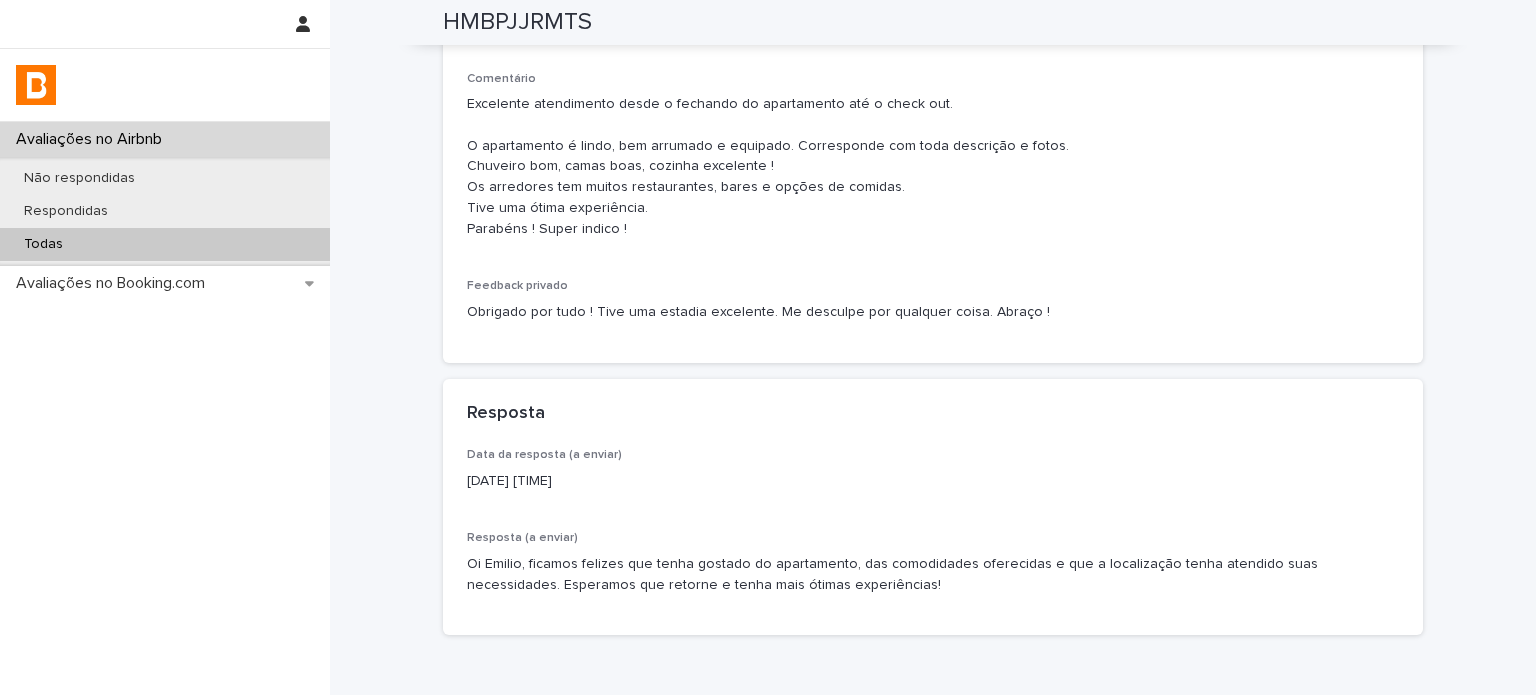 click on "Todas" at bounding box center [165, 244] 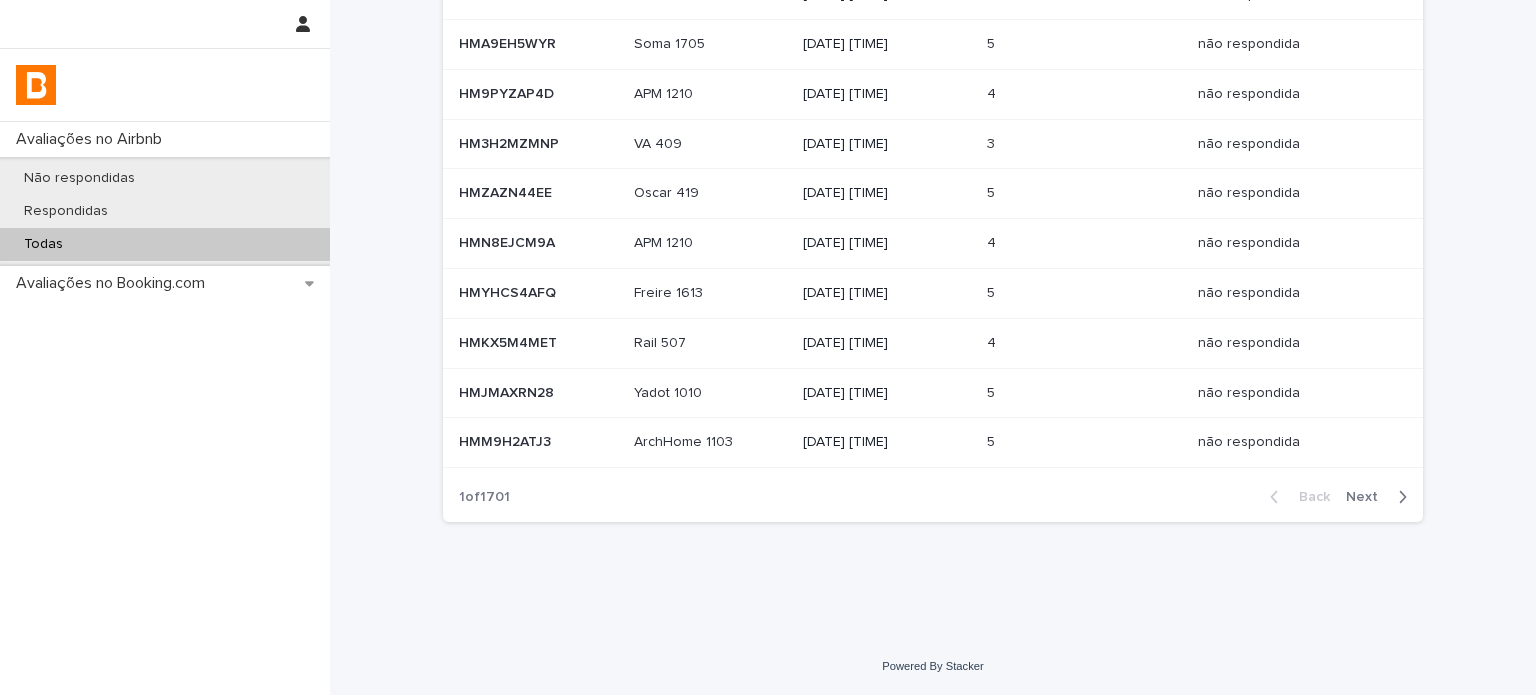 scroll, scrollTop: 0, scrollLeft: 0, axis: both 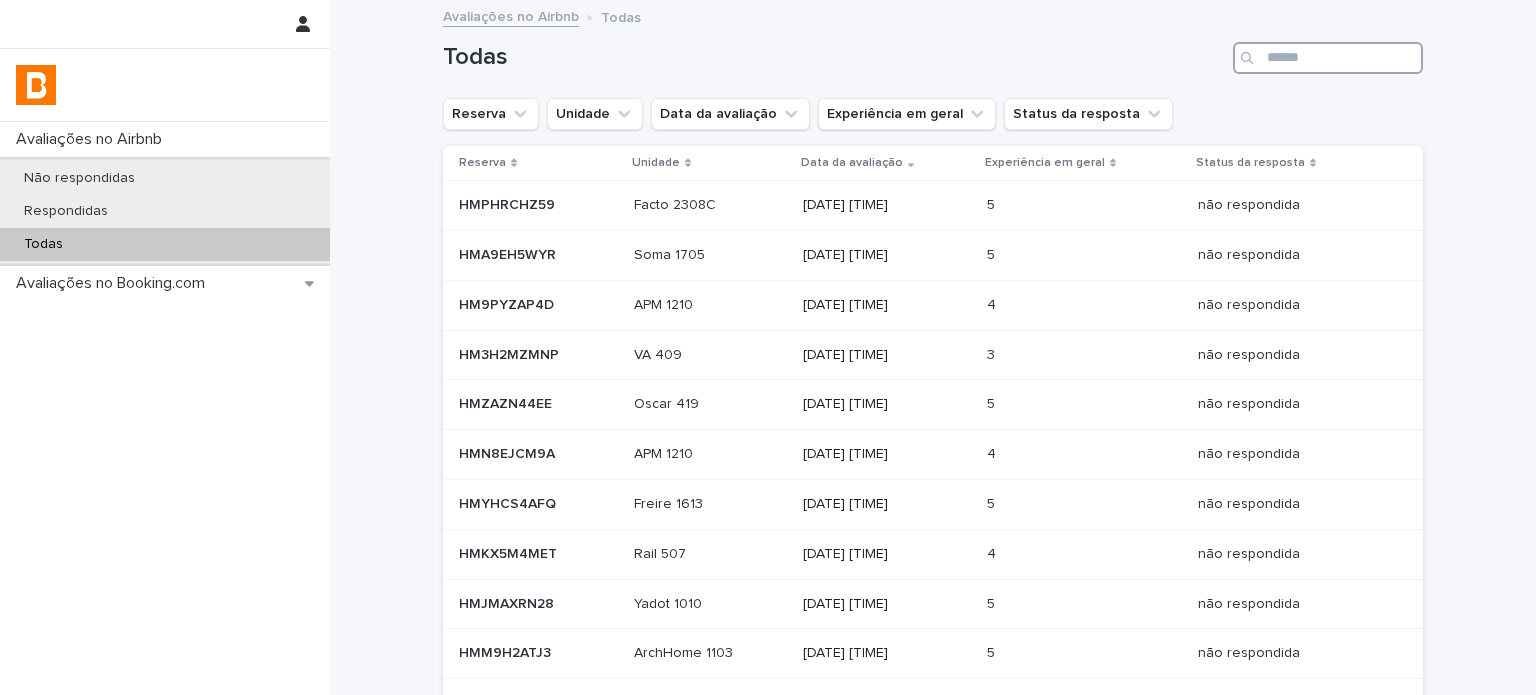 click at bounding box center [1328, 58] 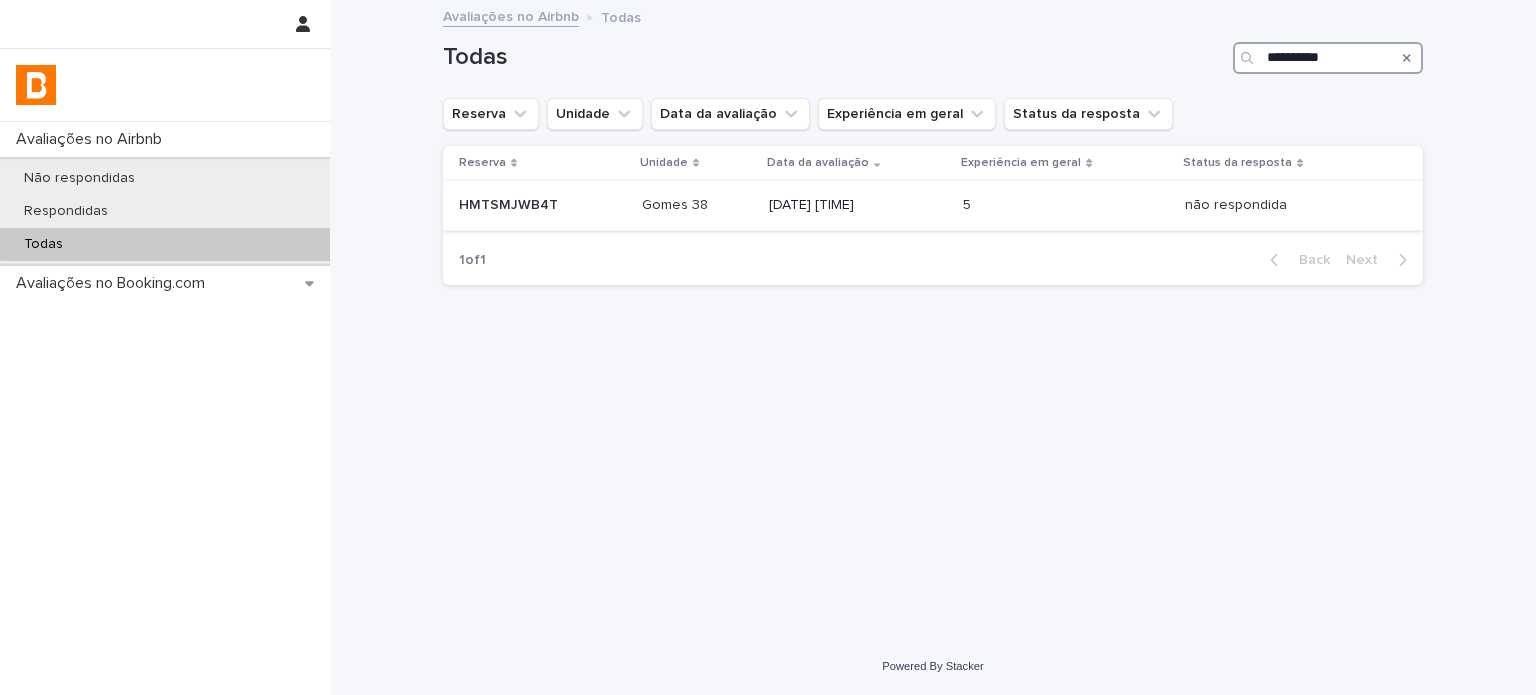 type on "**********" 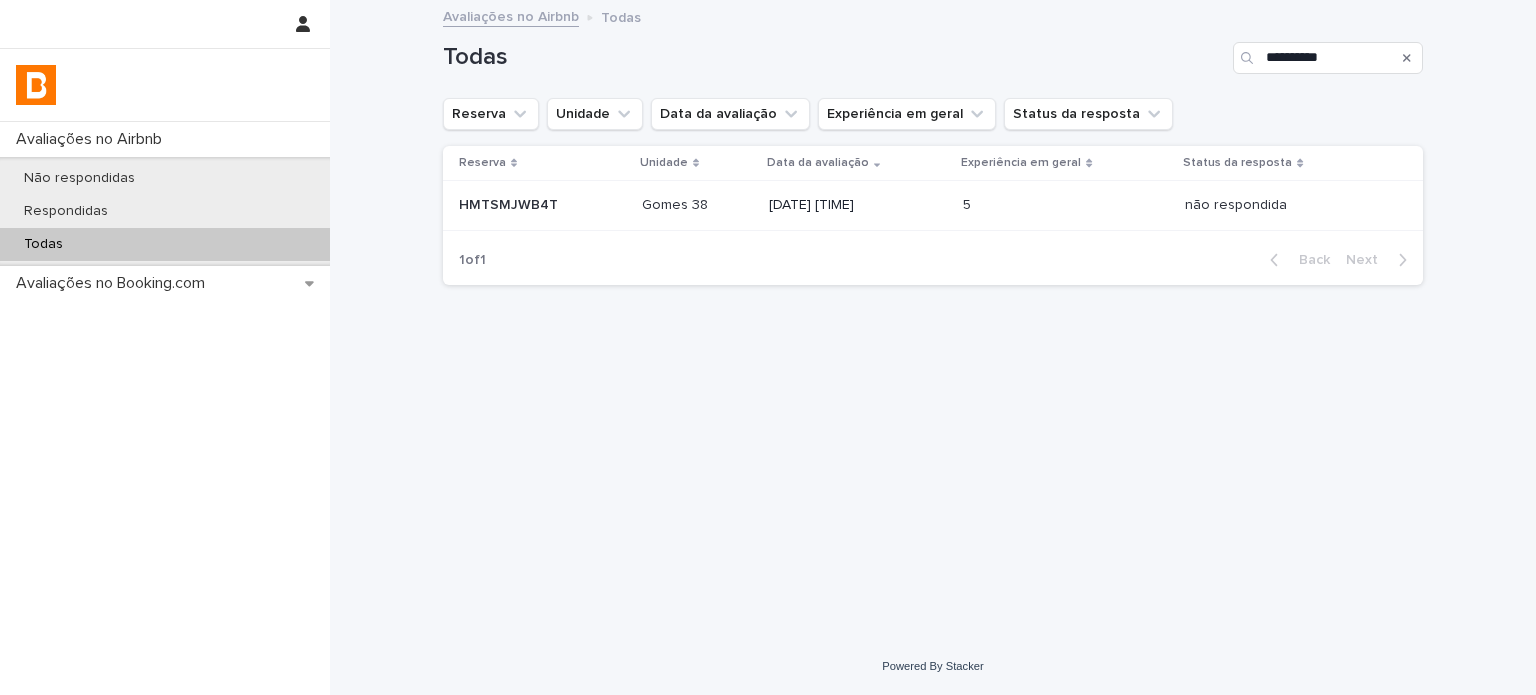 click on "[DATE] [TIME]" at bounding box center [858, 205] 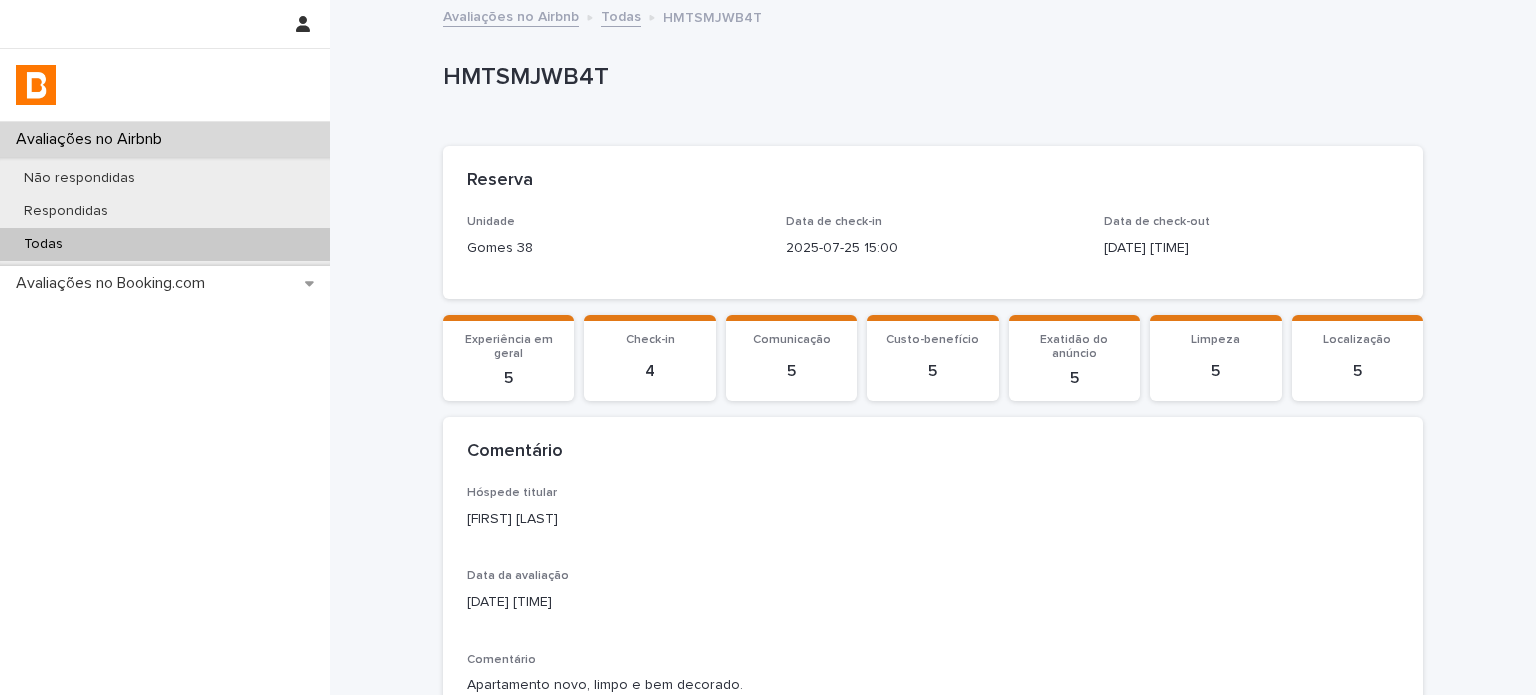 click on "[FIRST] [LAST]" at bounding box center (933, 519) 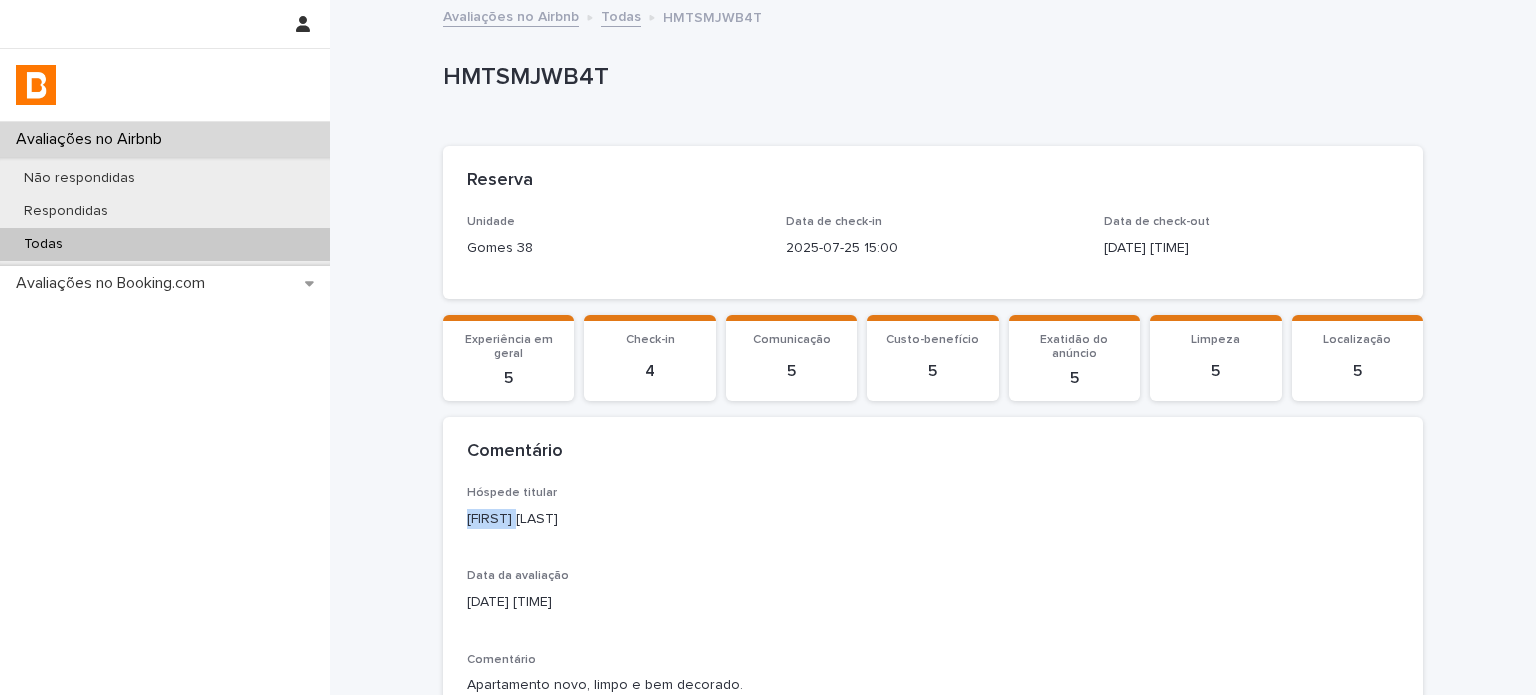 click on "[FIRST] [LAST]" at bounding box center [933, 519] 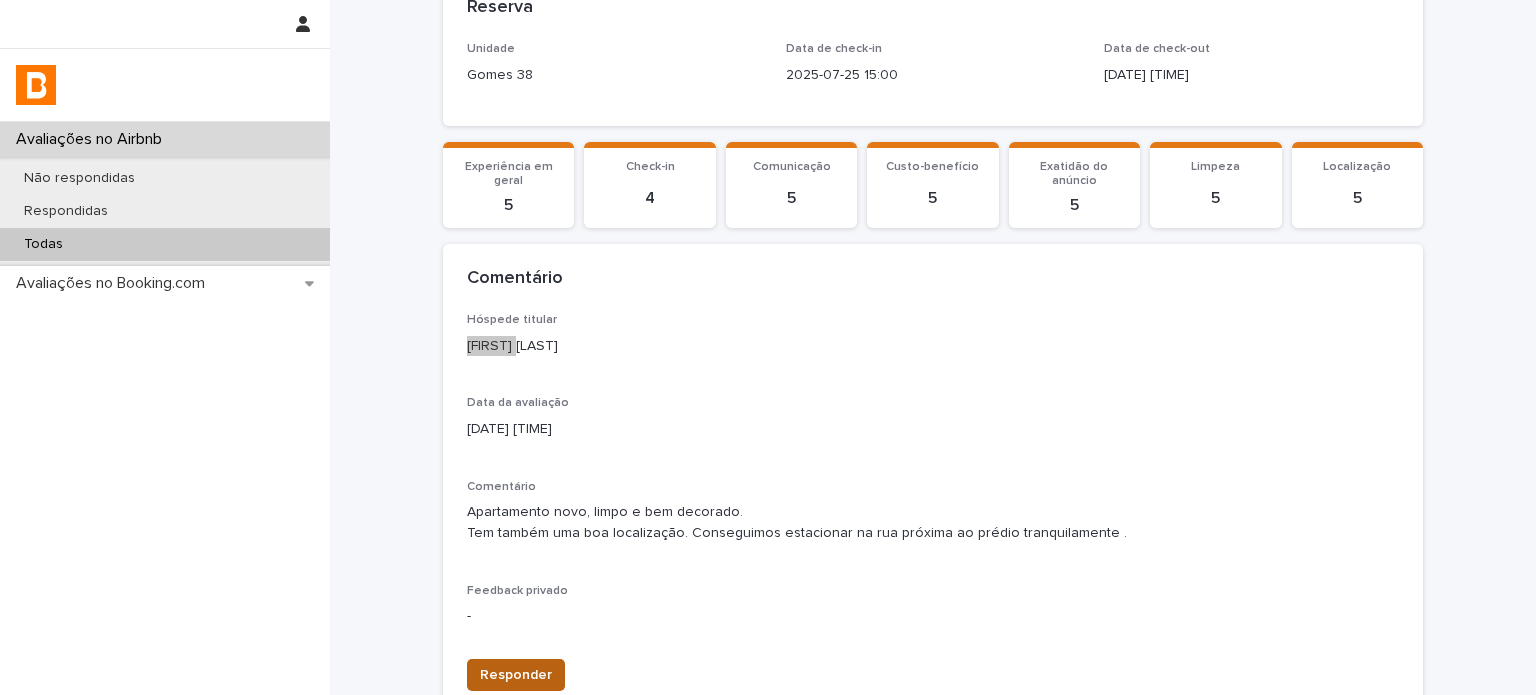 scroll, scrollTop: 364, scrollLeft: 0, axis: vertical 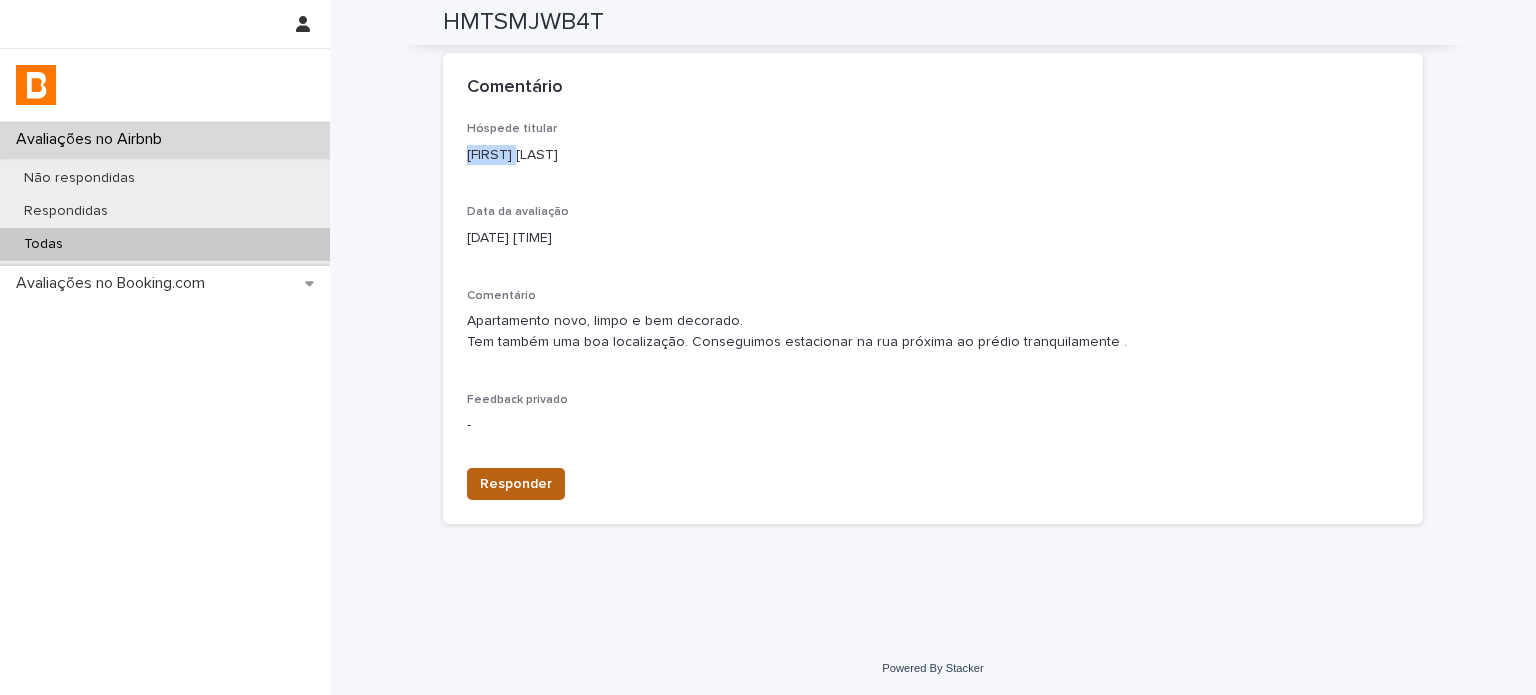 click on "Responder" at bounding box center [516, 484] 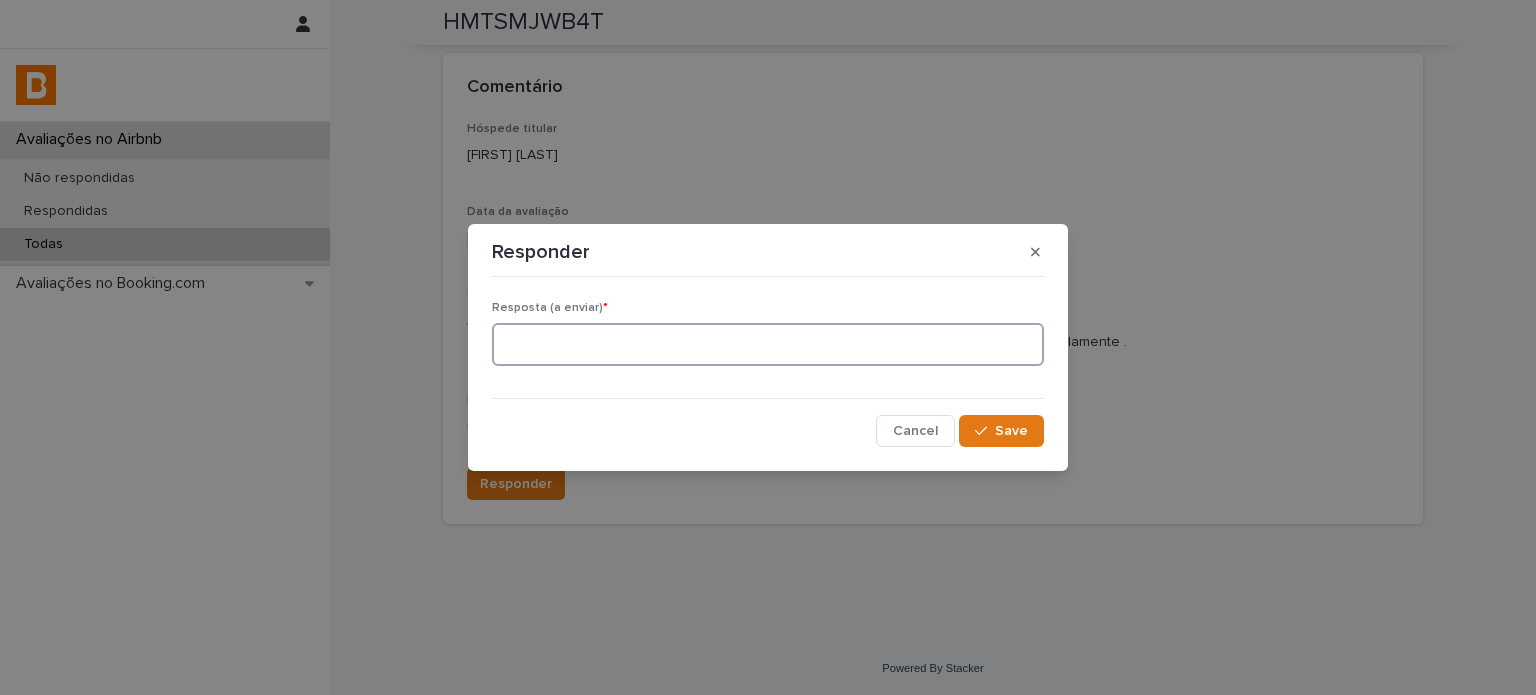 click at bounding box center (768, 344) 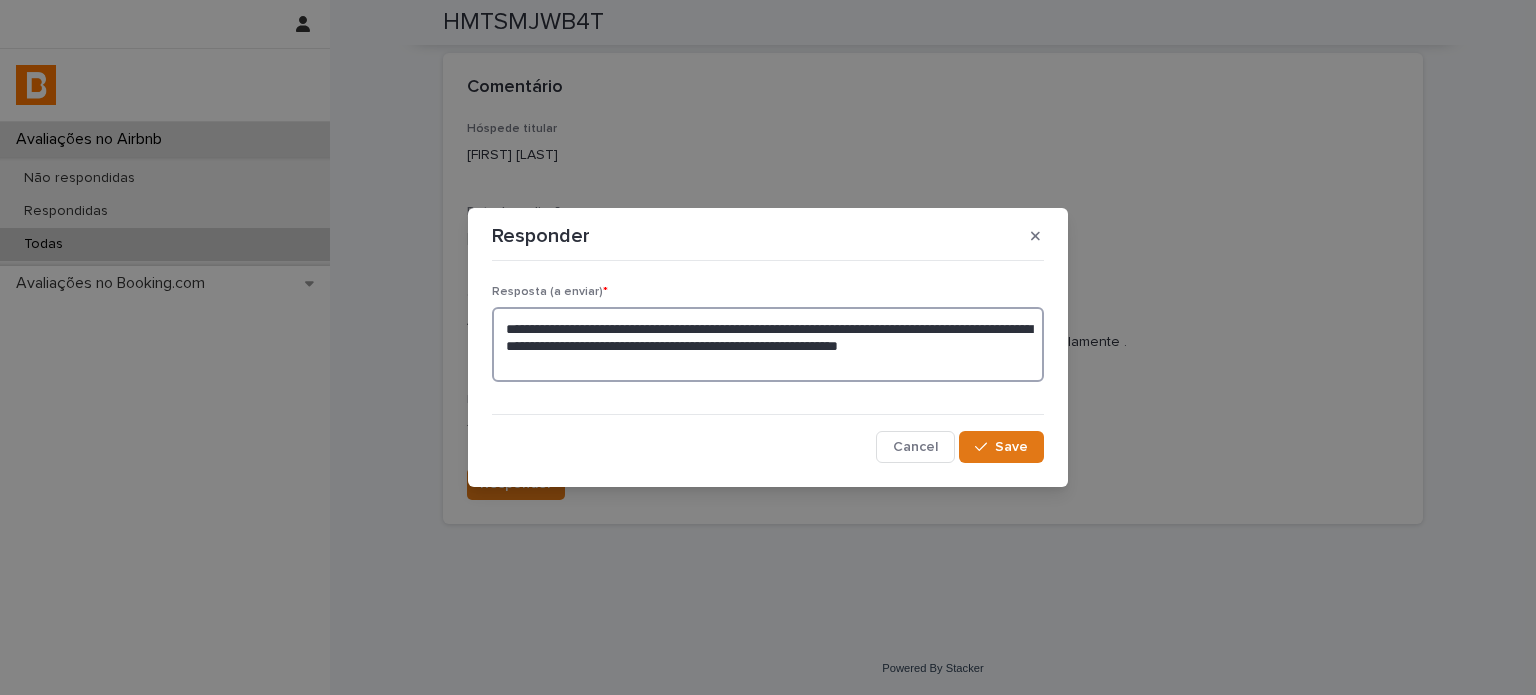 type on "**********" 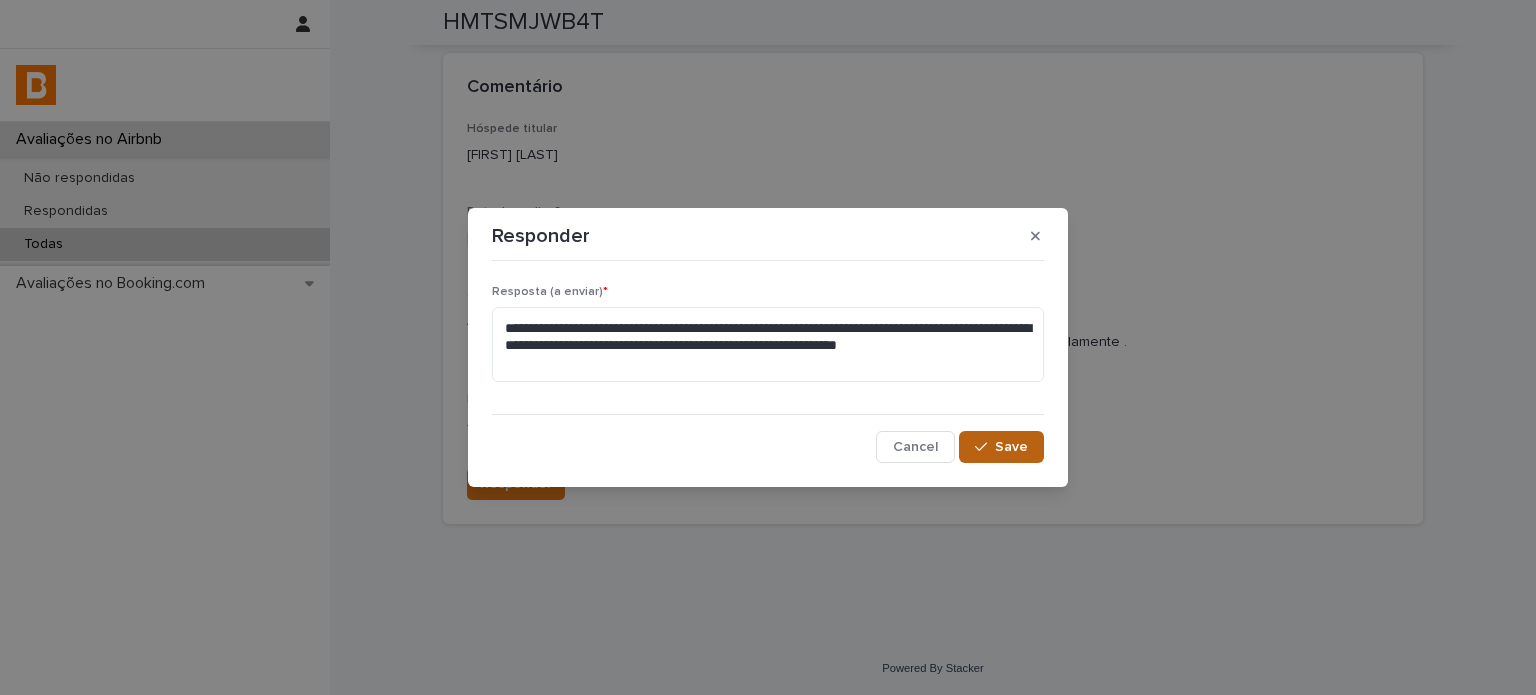 click on "Save" at bounding box center (1001, 447) 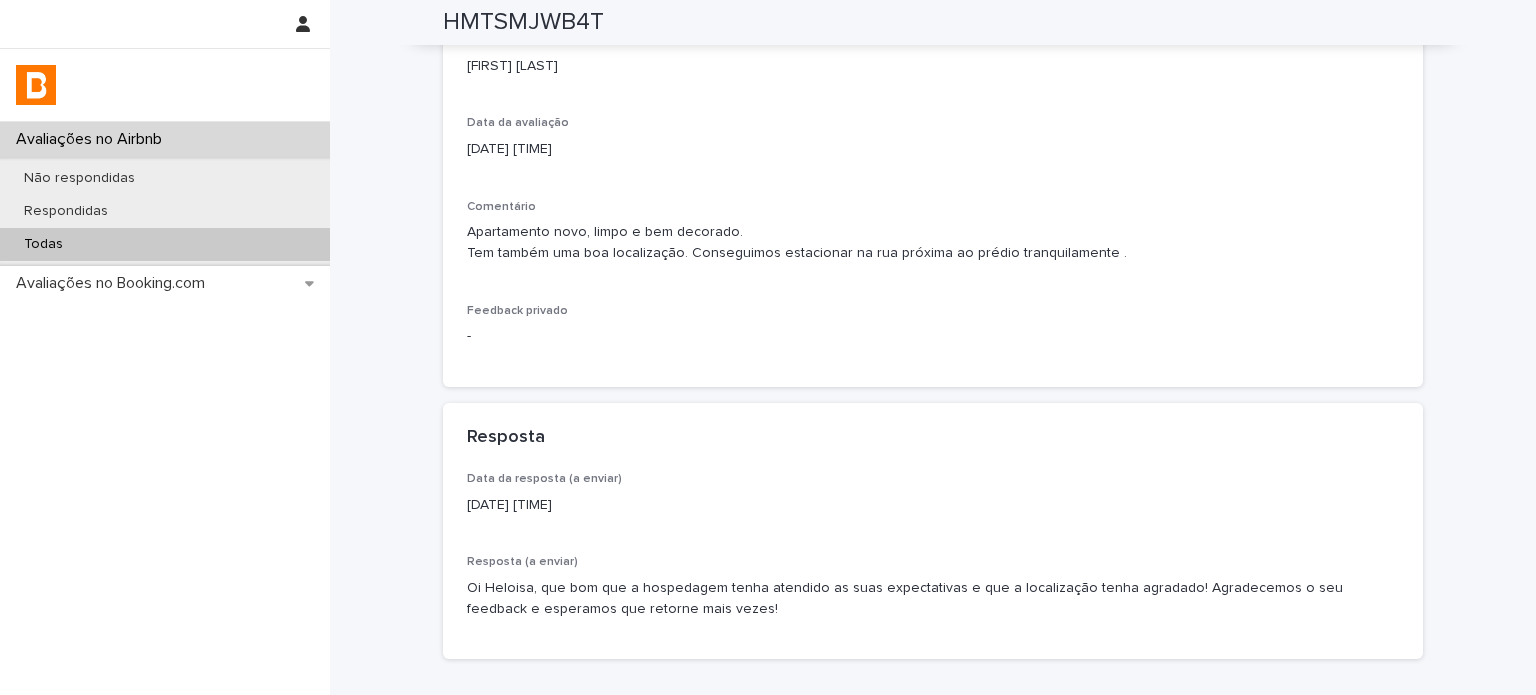 scroll, scrollTop: 477, scrollLeft: 0, axis: vertical 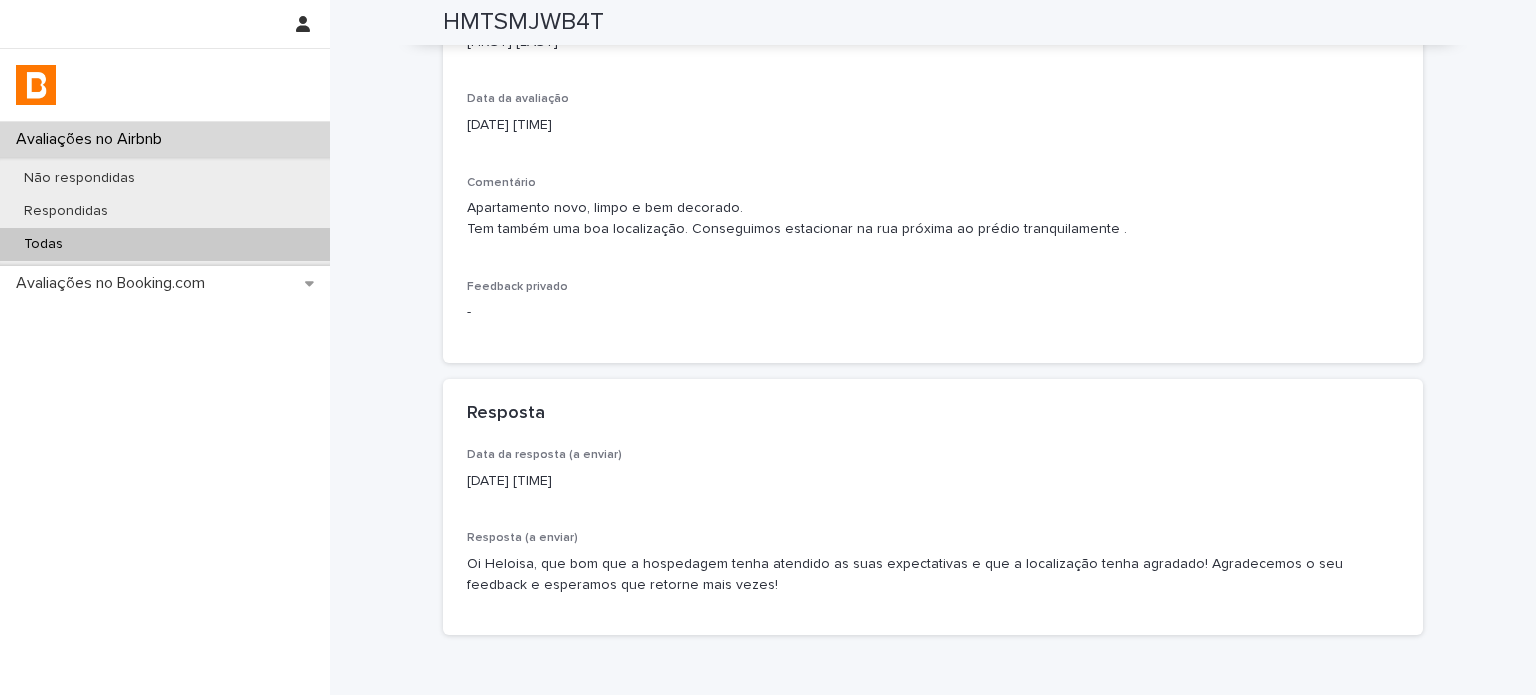 click on "Todas" at bounding box center [165, 244] 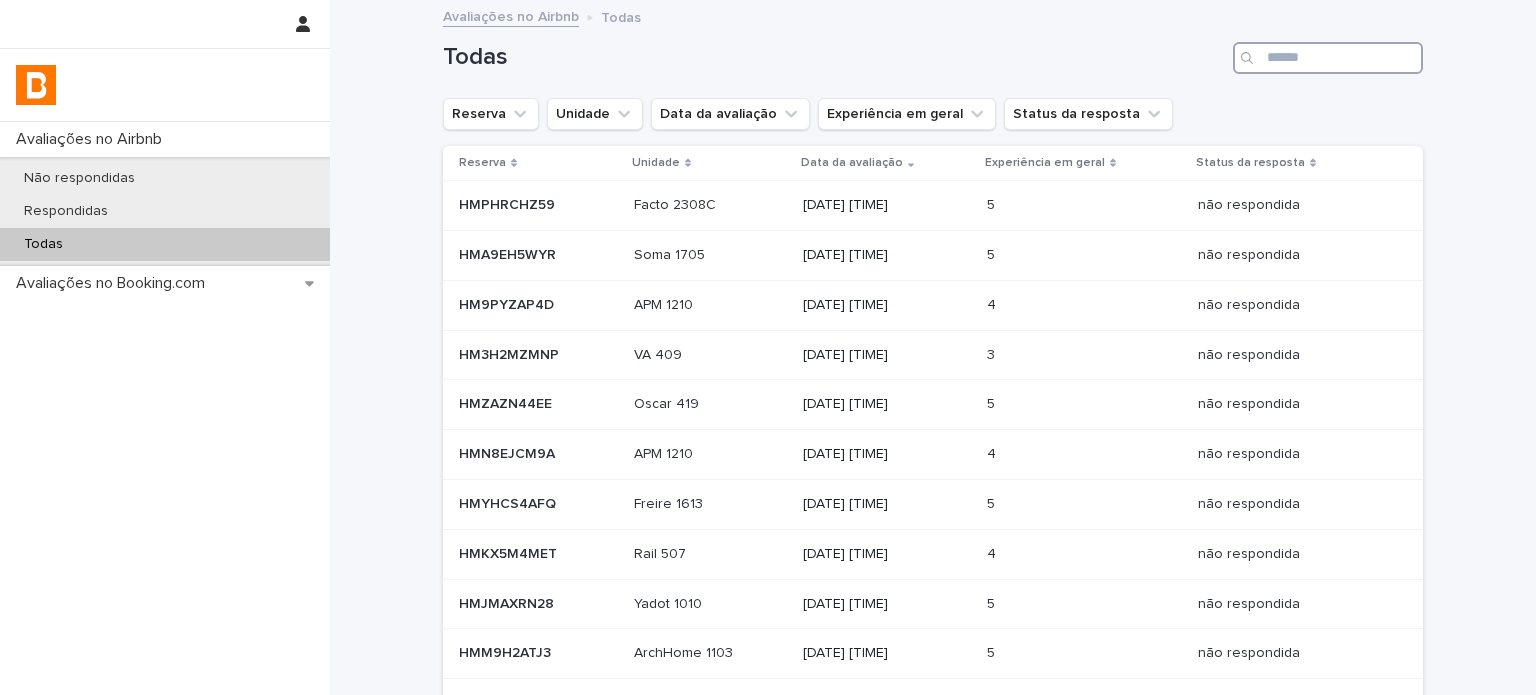 click at bounding box center (1328, 58) 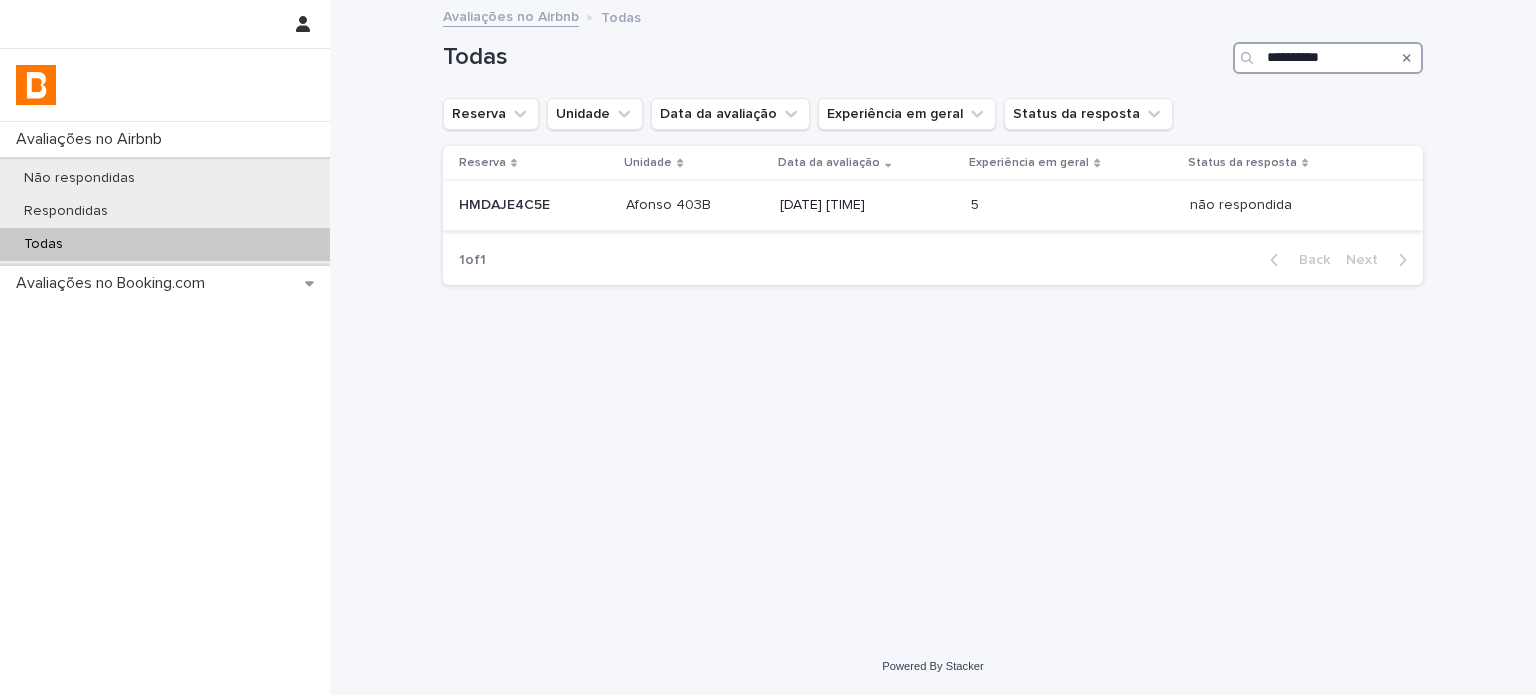 type on "**********" 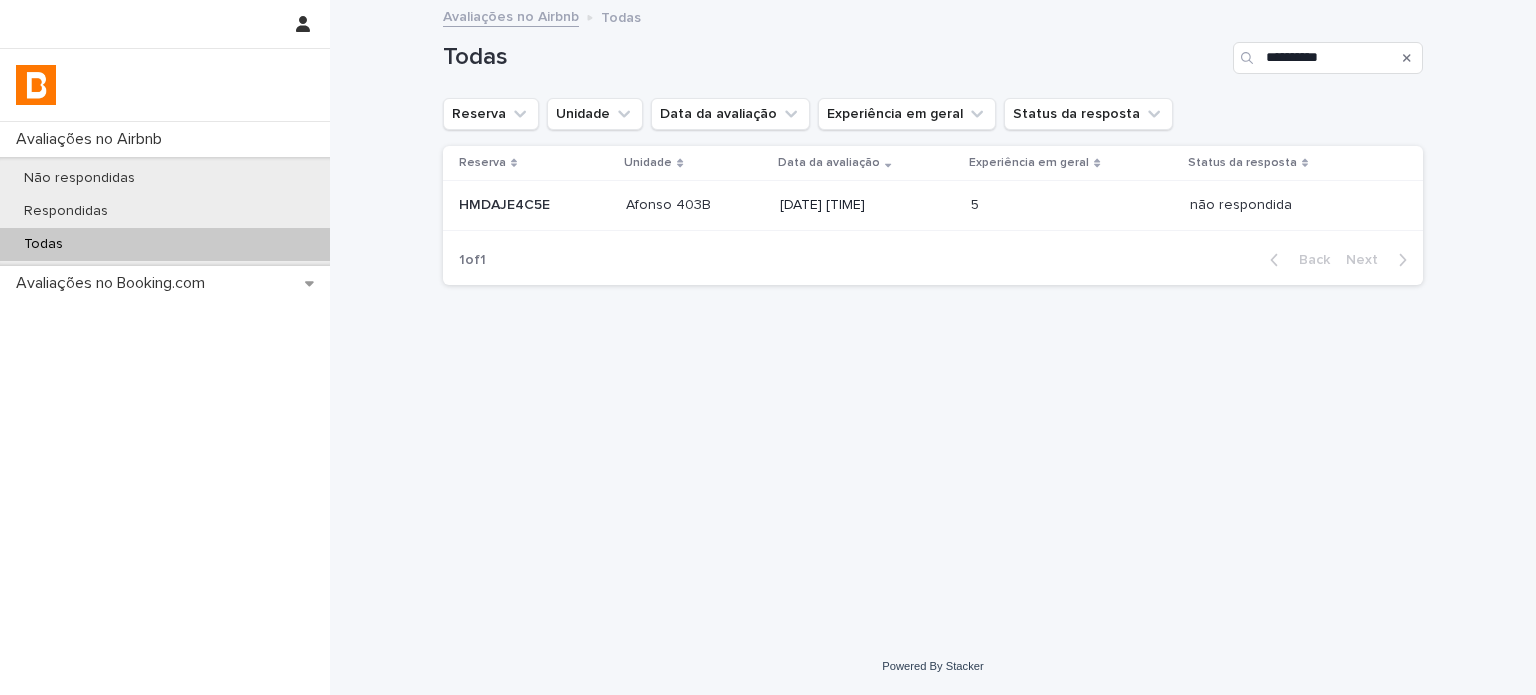 click on "5 5" at bounding box center (1072, 205) 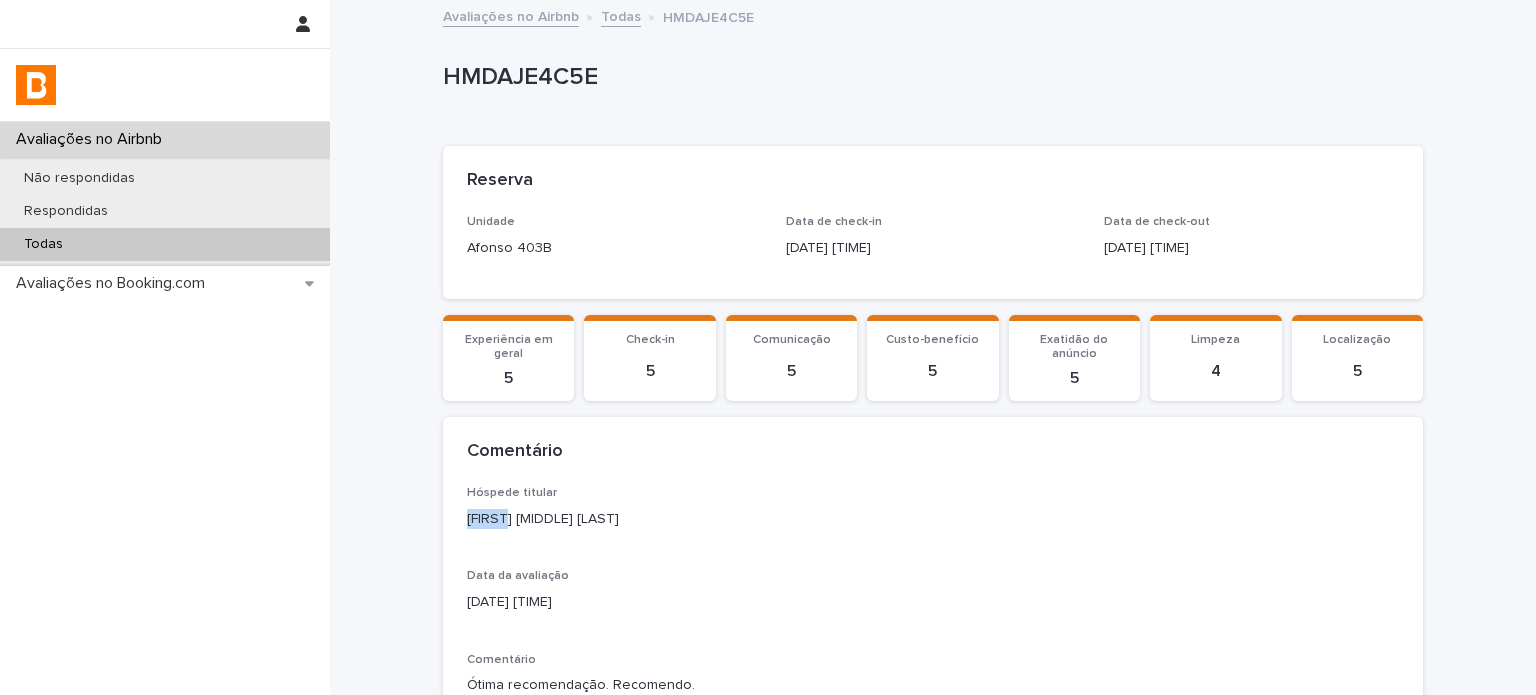drag, startPoint x: 498, startPoint y: 519, endPoint x: 408, endPoint y: 523, distance: 90.088844 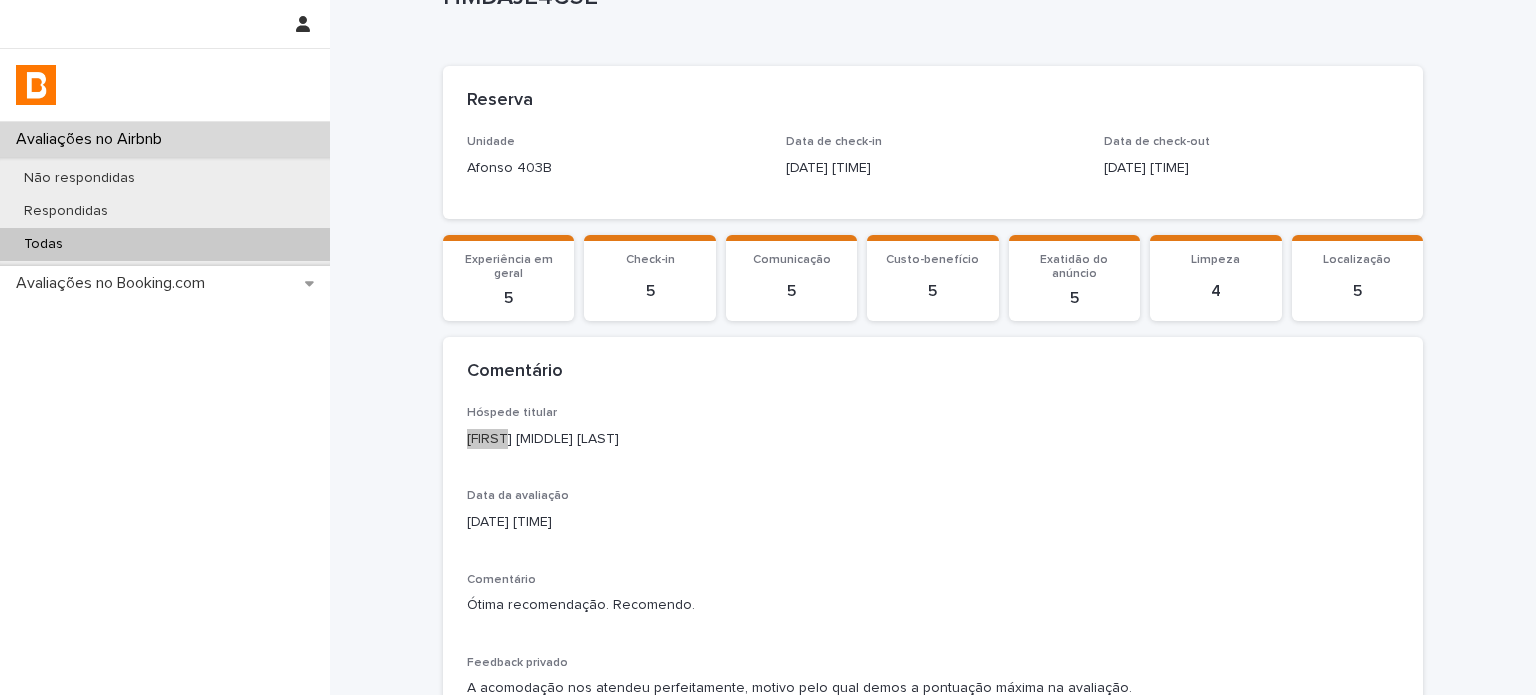 scroll, scrollTop: 406, scrollLeft: 0, axis: vertical 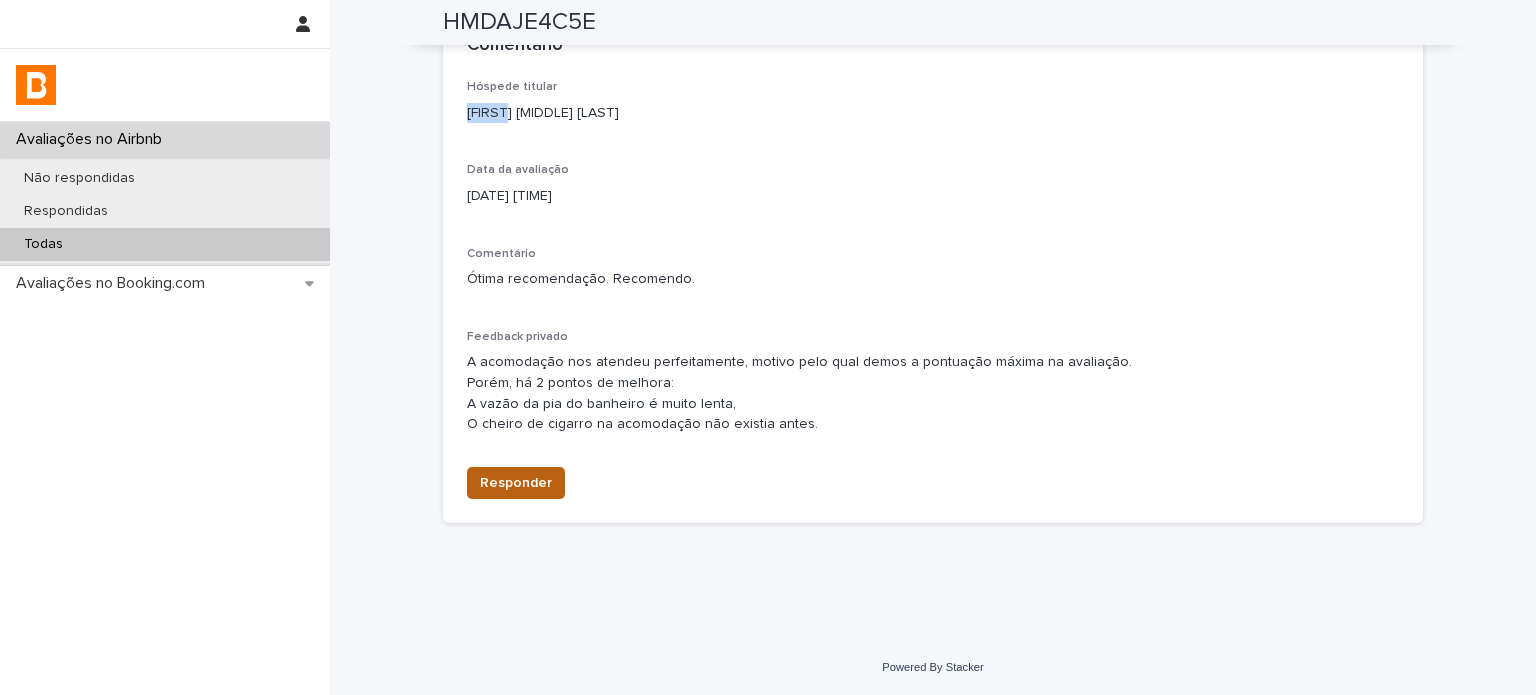 click on "Responder" at bounding box center (516, 483) 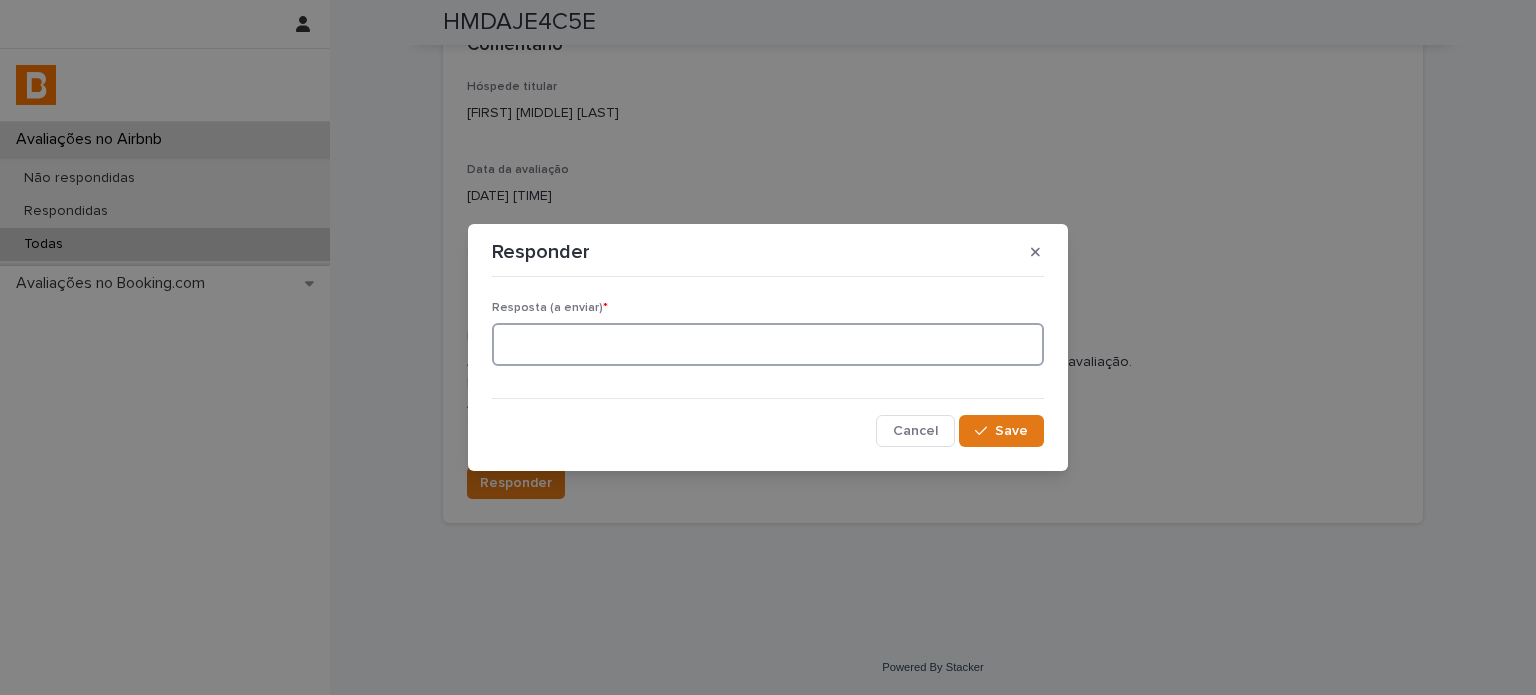 click at bounding box center (768, 344) 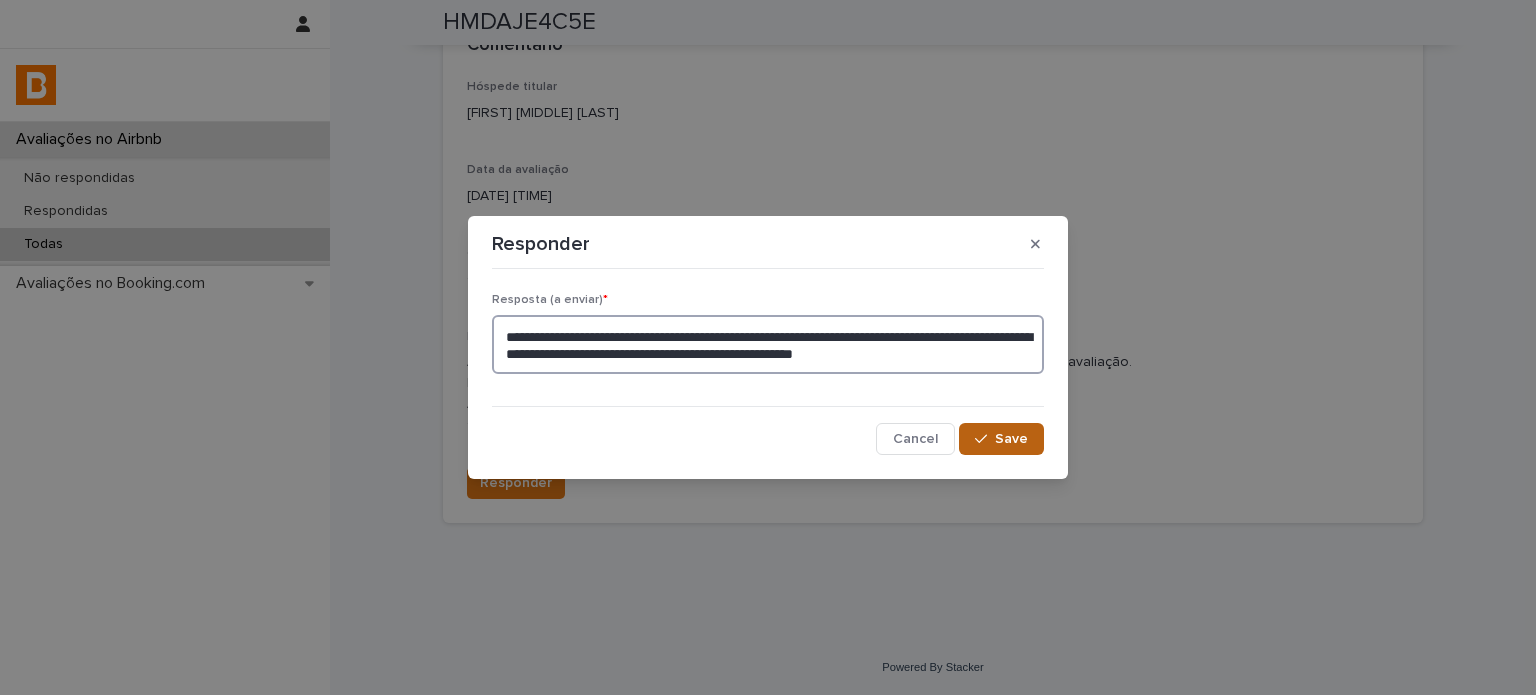 type on "**********" 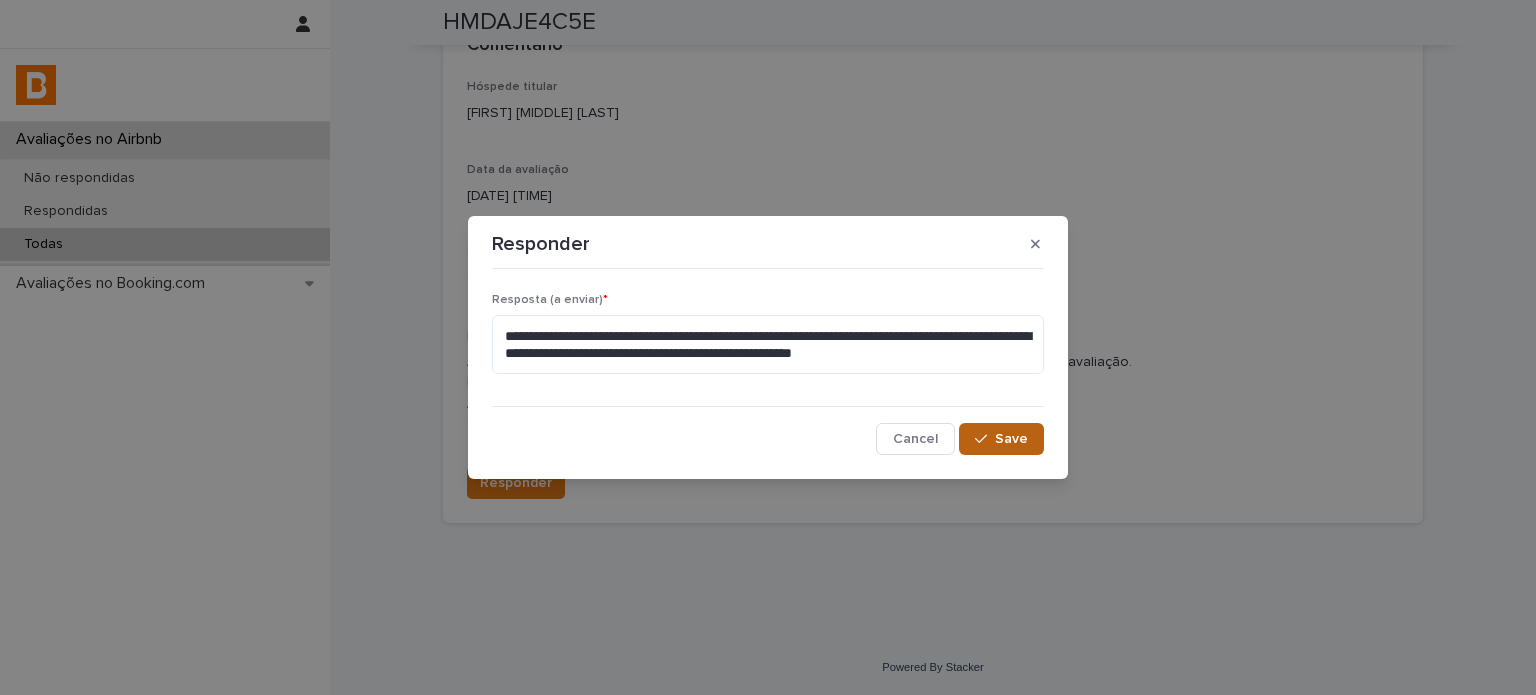 click on "Save" at bounding box center [1011, 439] 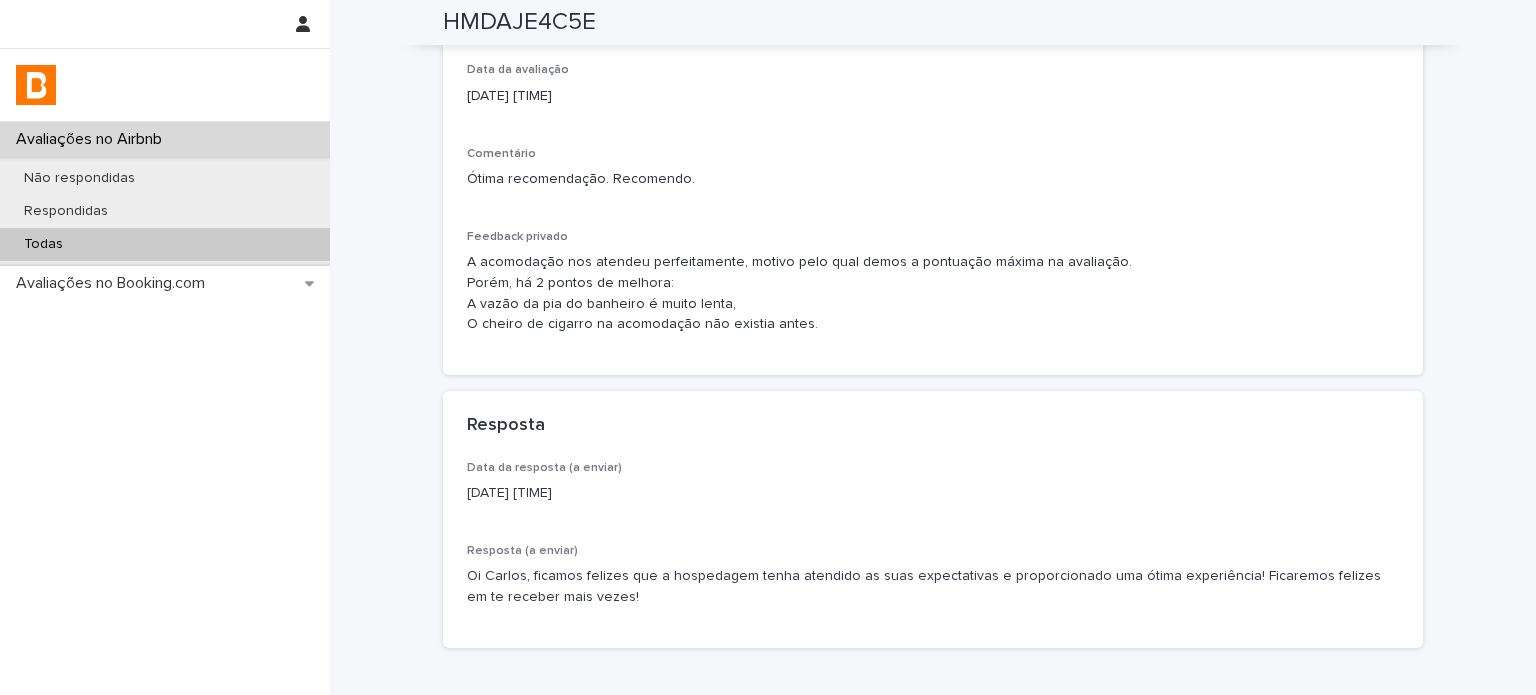 scroll, scrollTop: 519, scrollLeft: 0, axis: vertical 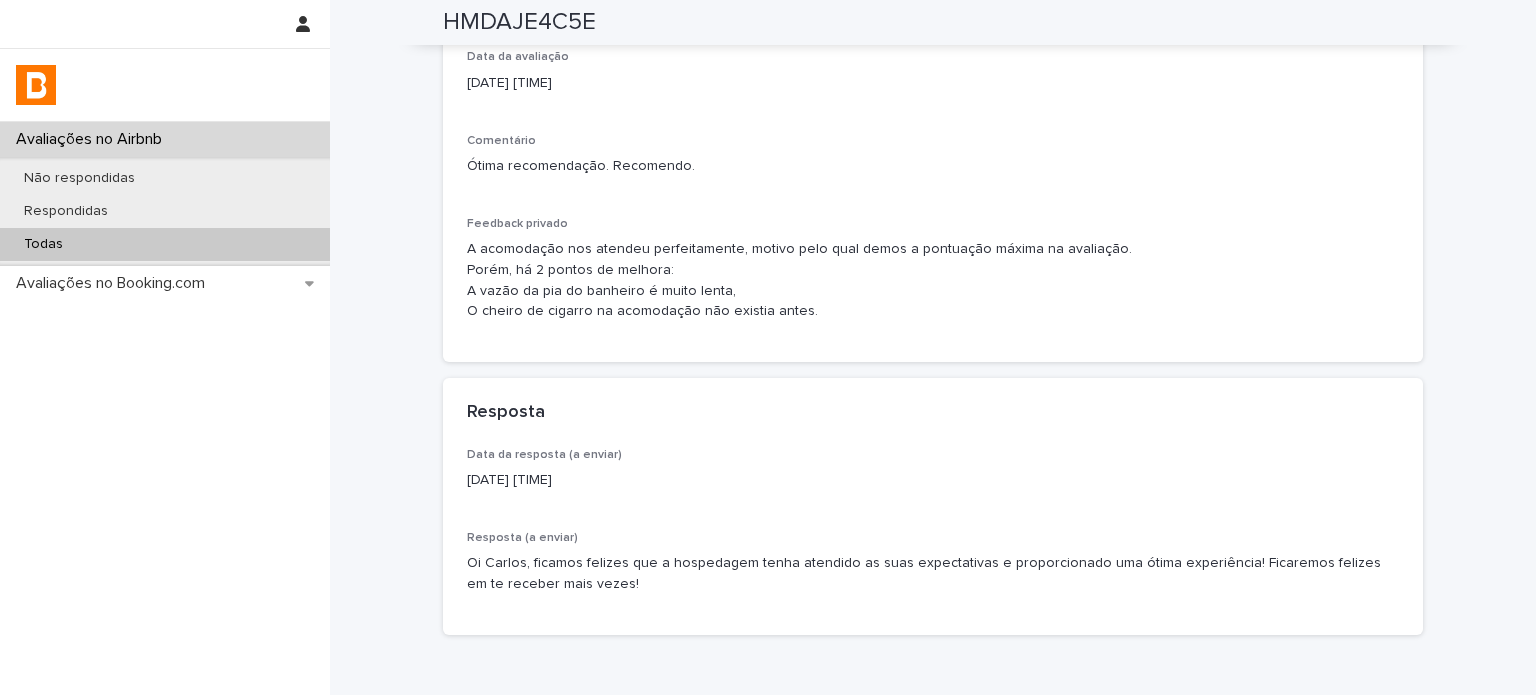 click on "Todas" at bounding box center (165, 244) 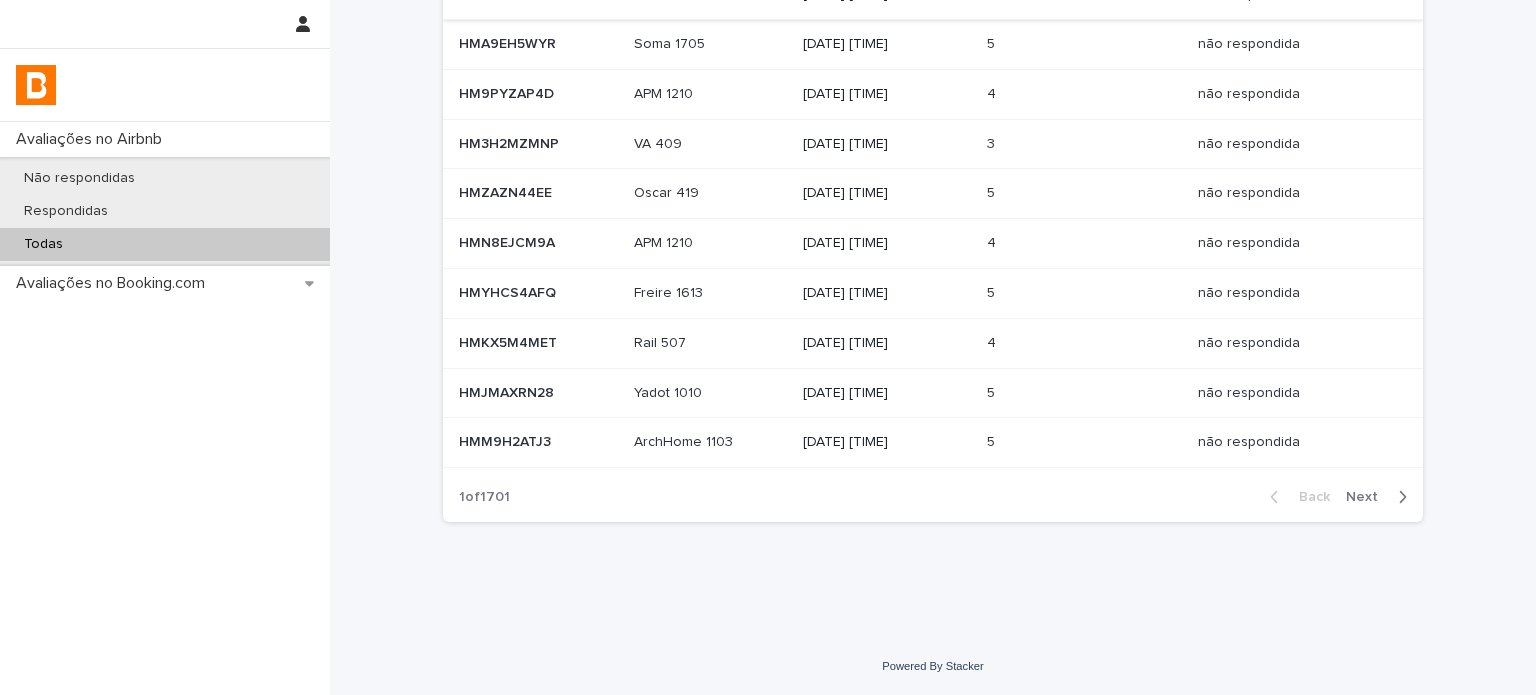 scroll, scrollTop: 0, scrollLeft: 0, axis: both 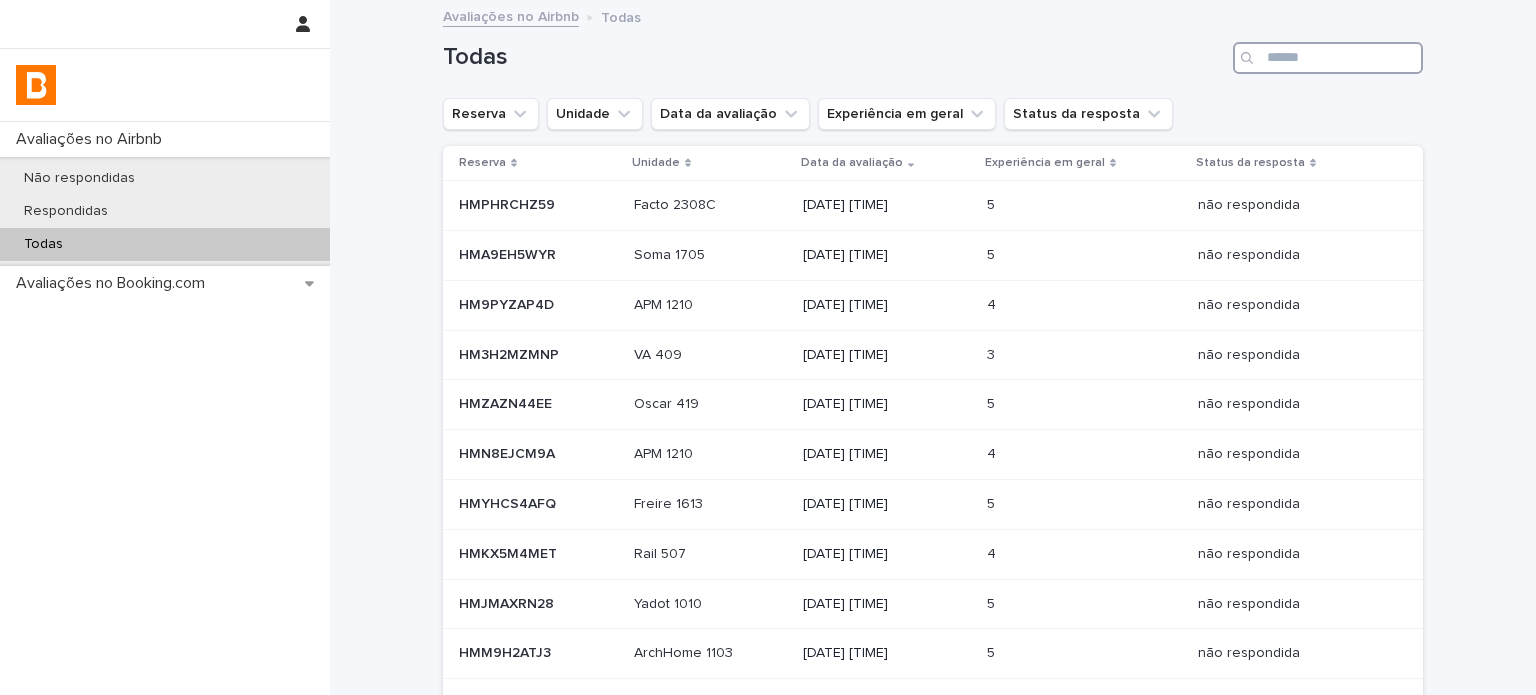 click at bounding box center (1328, 58) 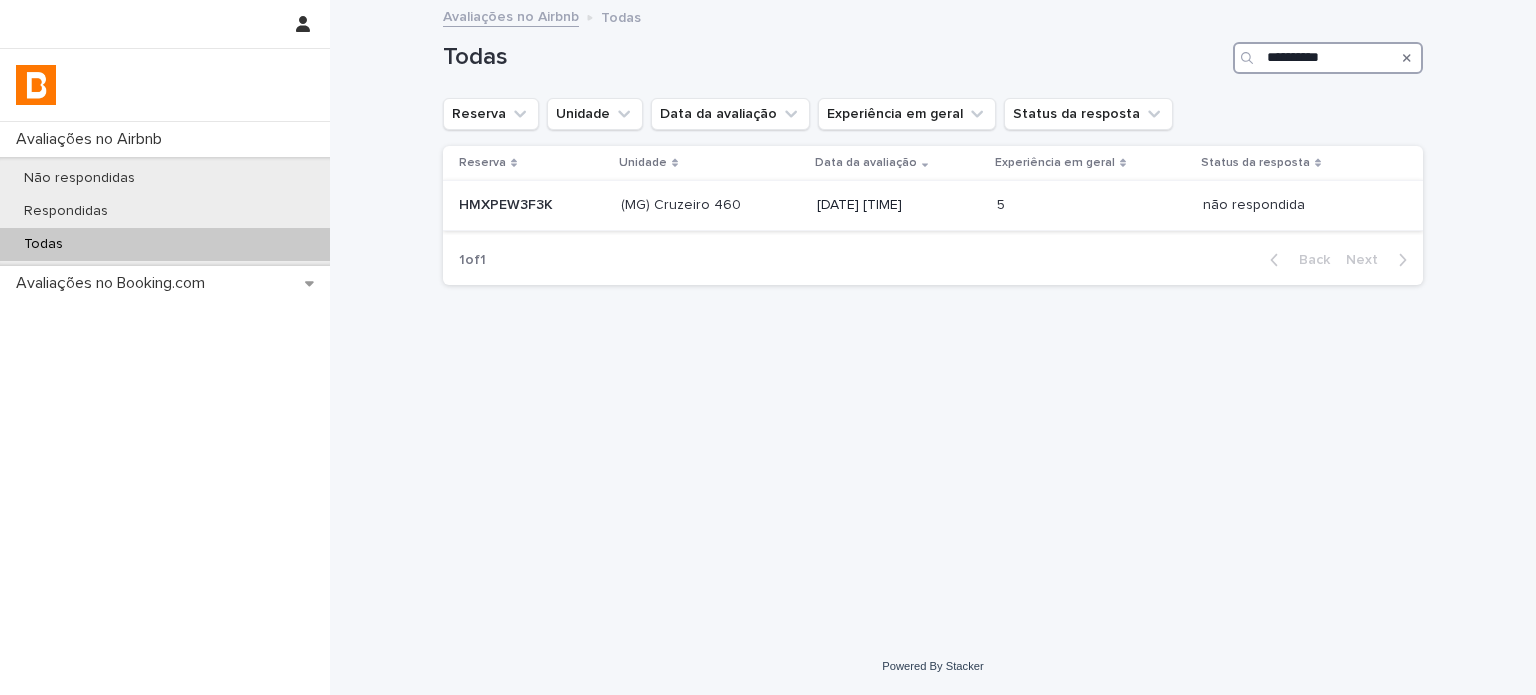type on "**********" 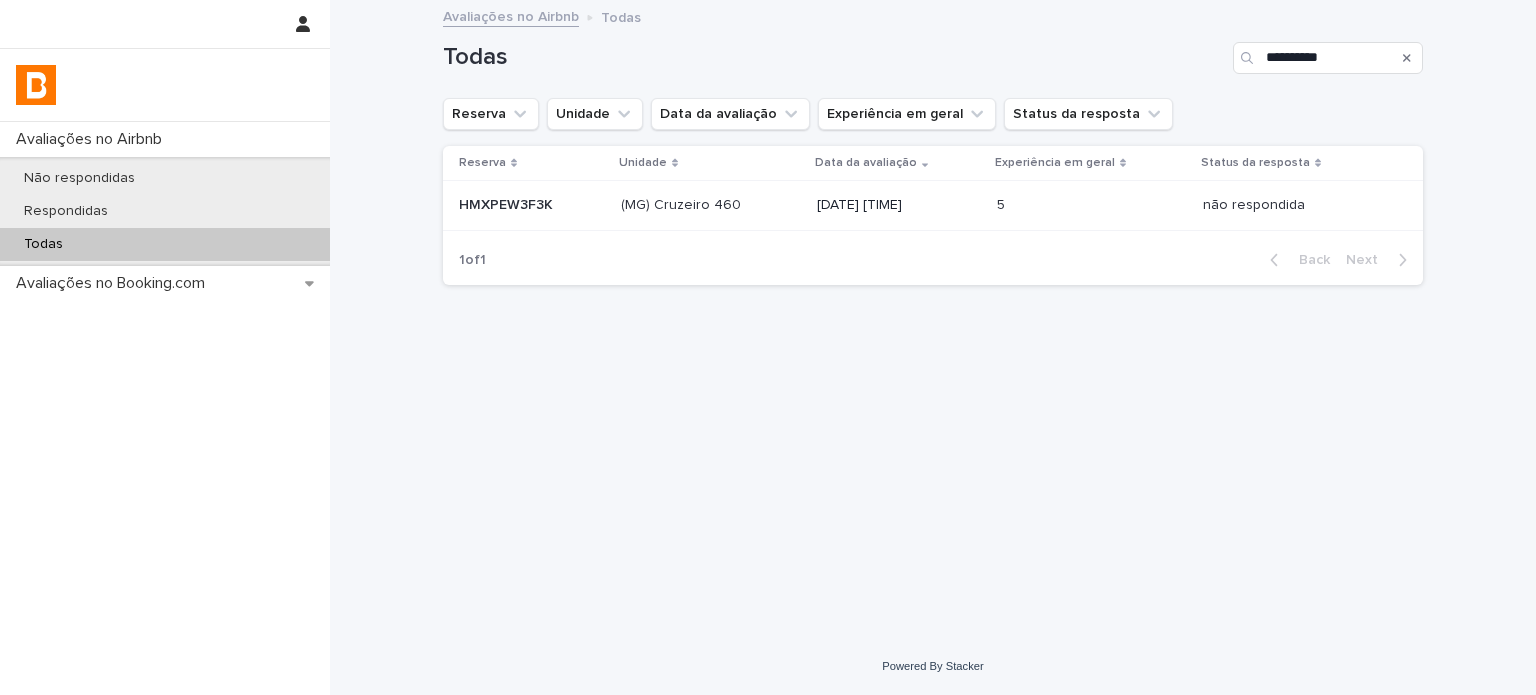 click at bounding box center [1047, 205] 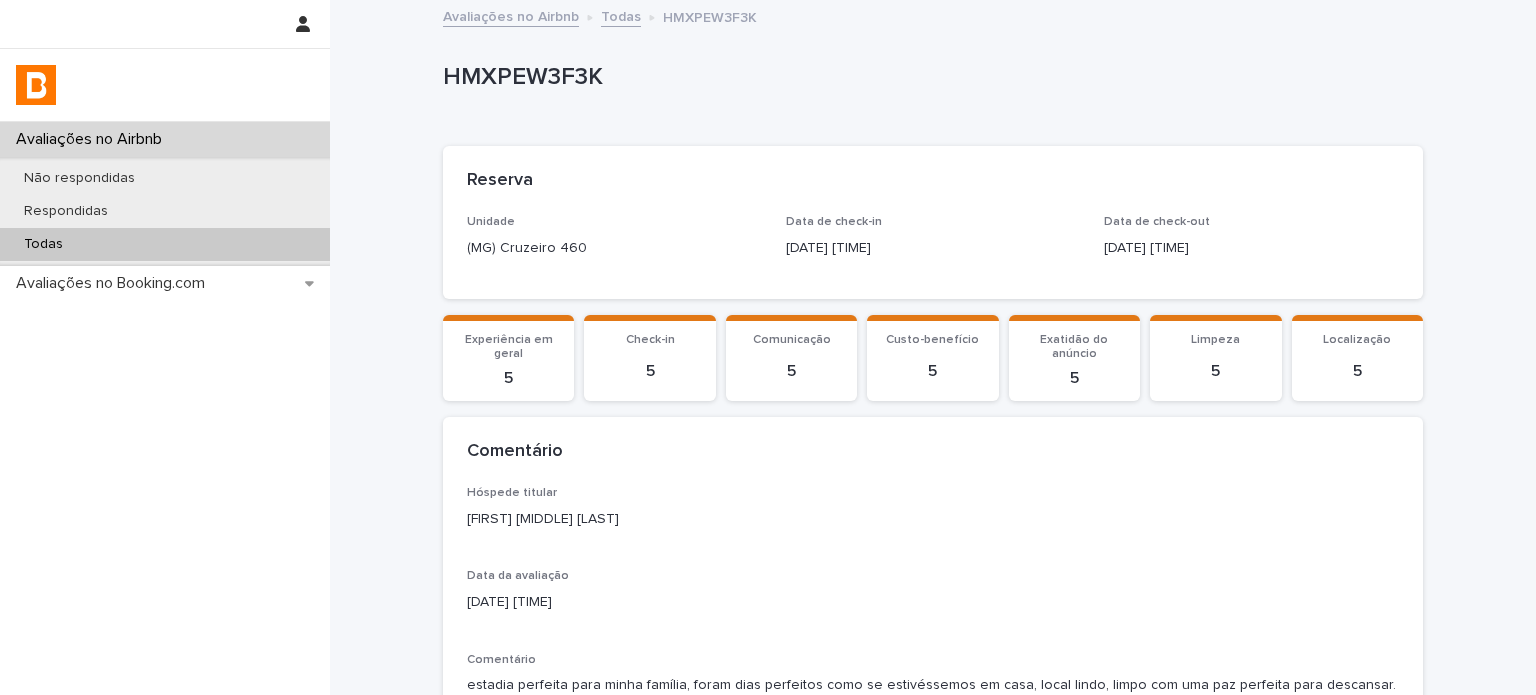 click on "[FIRST] [MIDDLE] [LAST]" at bounding box center [933, 519] 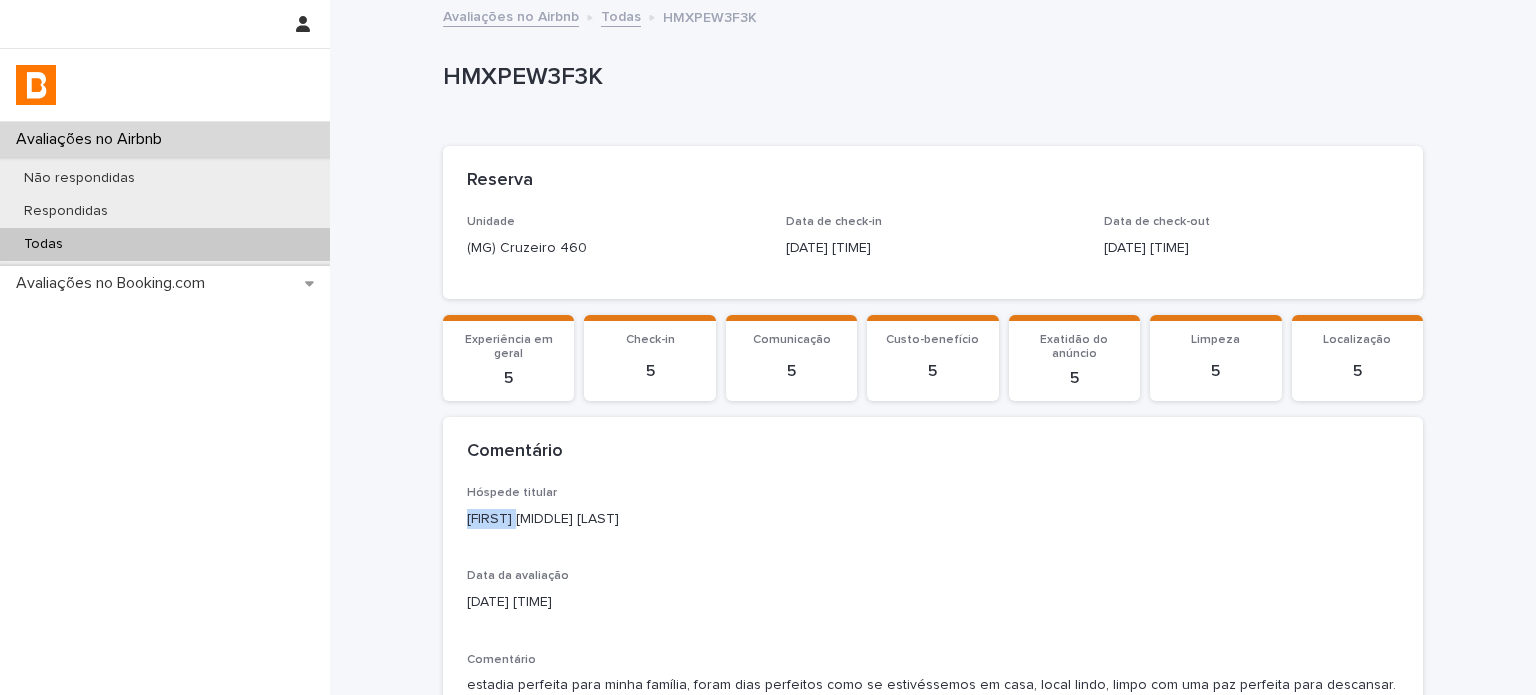 click on "[FIRST] [MIDDLE] [LAST]" at bounding box center [933, 519] 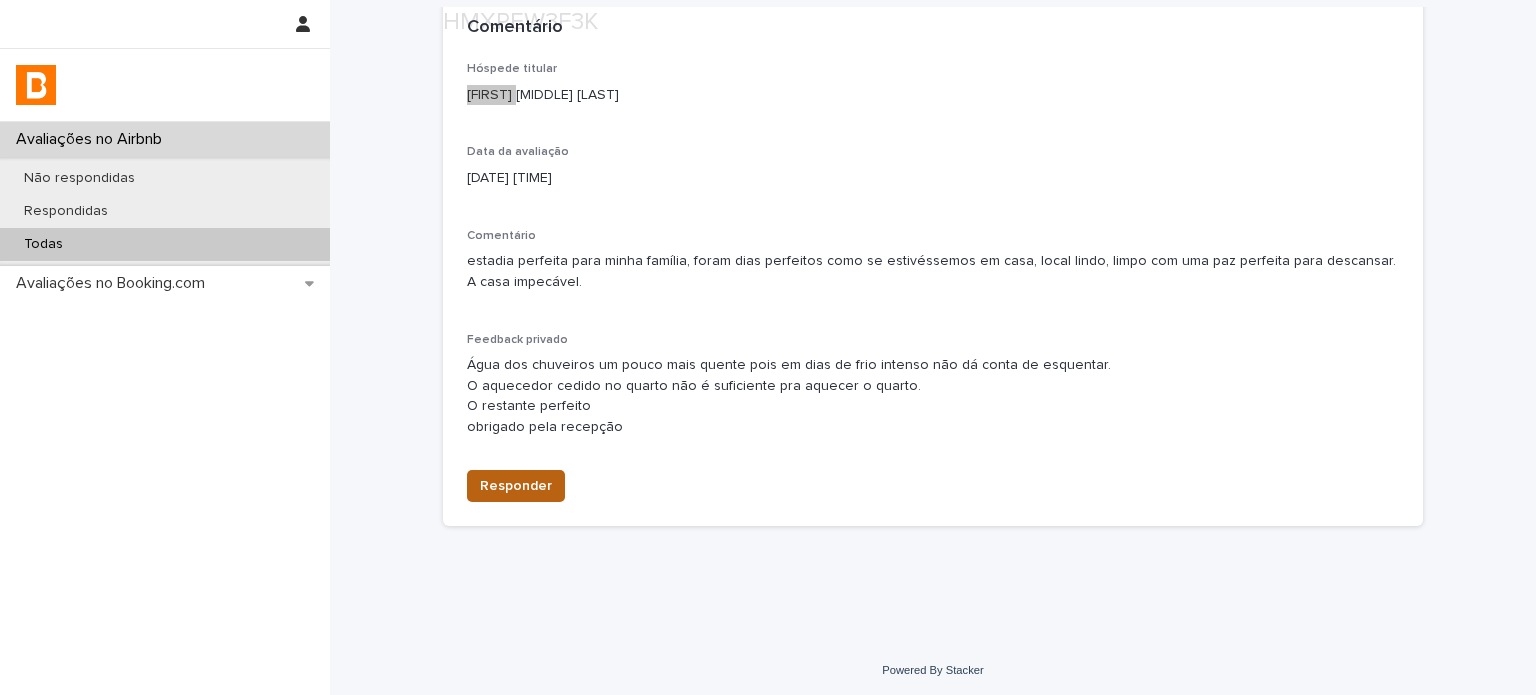 scroll, scrollTop: 427, scrollLeft: 0, axis: vertical 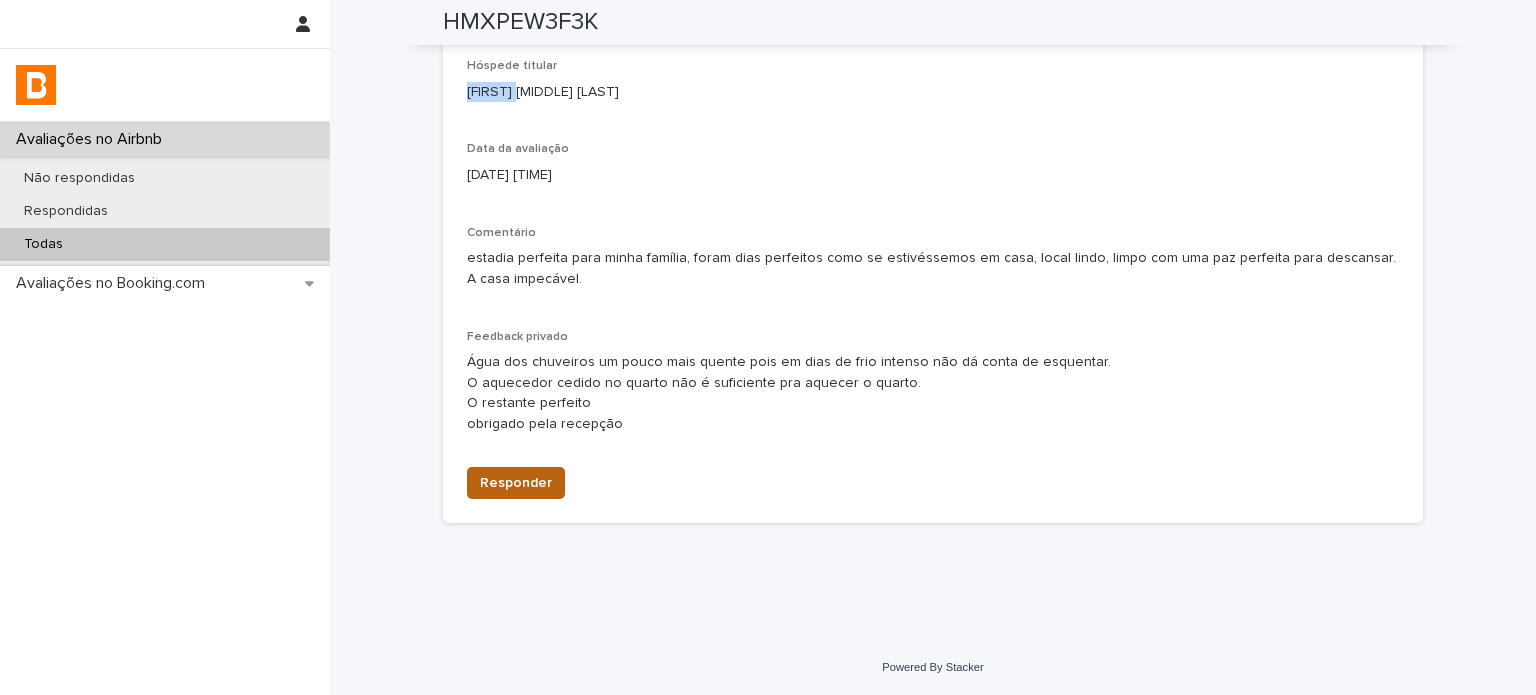 click on "Responder" at bounding box center (516, 483) 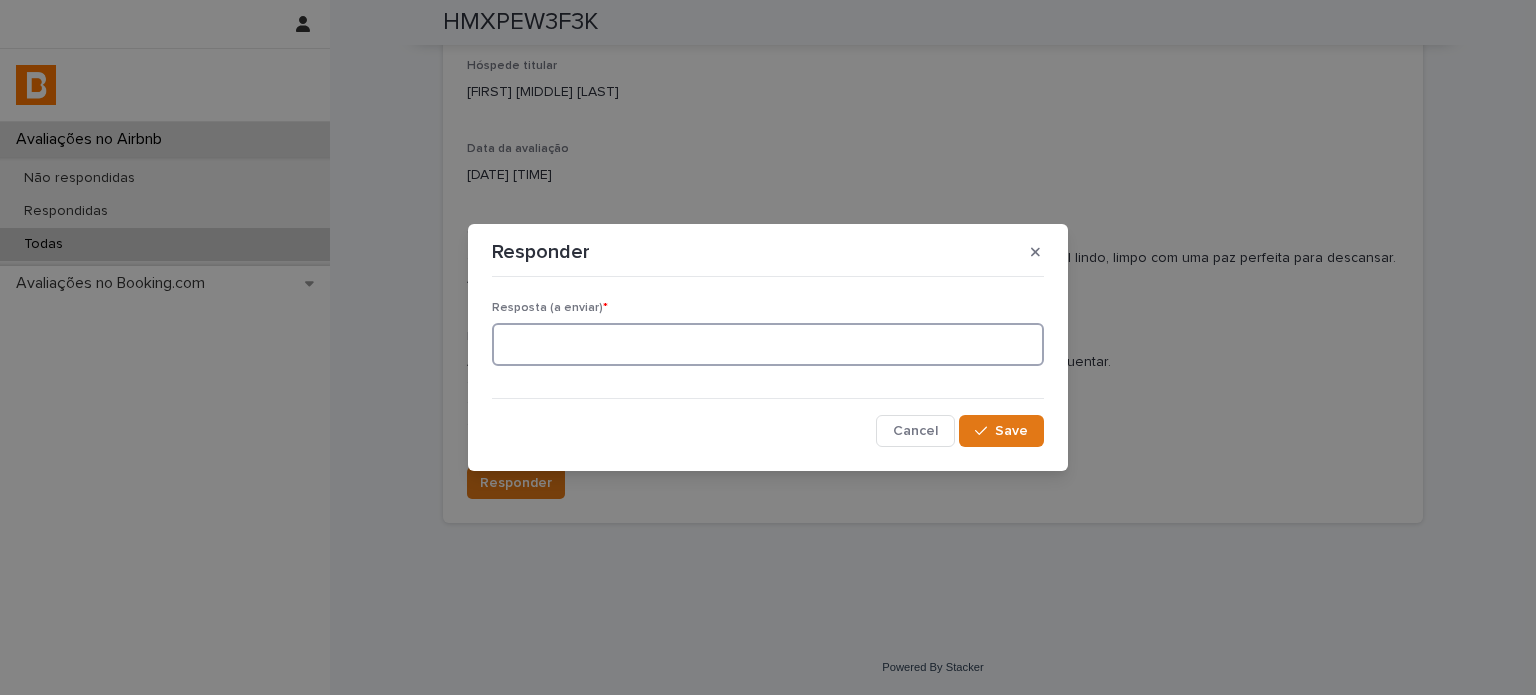 click at bounding box center (768, 344) 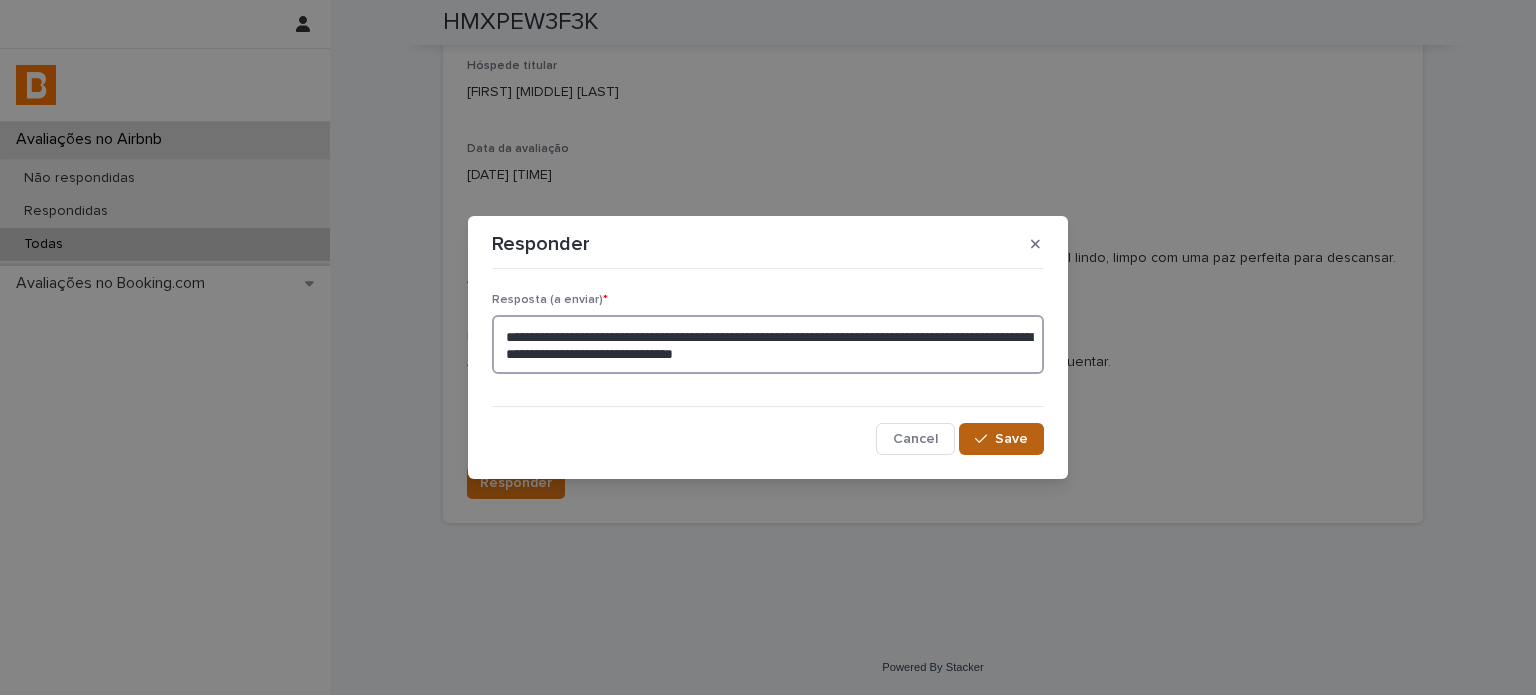 type on "**********" 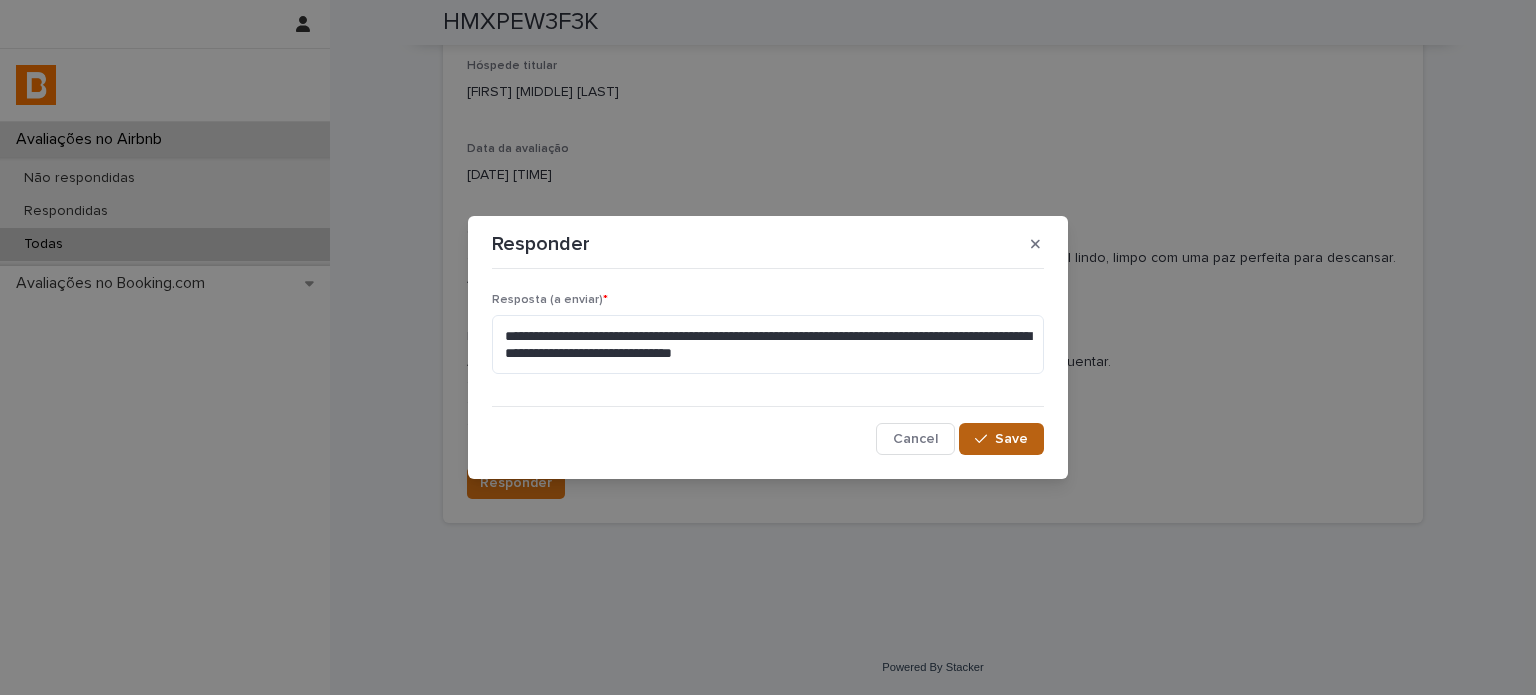 drag, startPoint x: 1002, startPoint y: 439, endPoint x: 1013, endPoint y: 427, distance: 16.27882 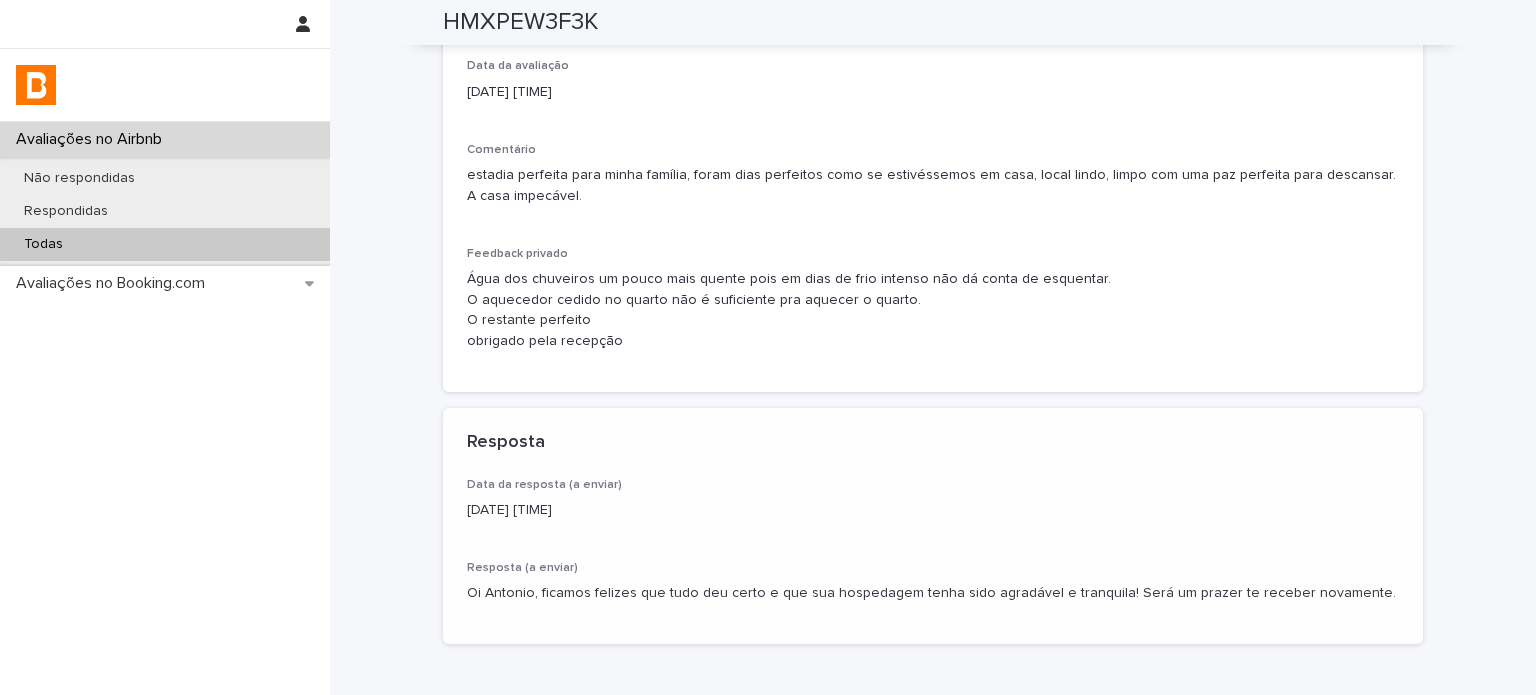 scroll, scrollTop: 529, scrollLeft: 0, axis: vertical 